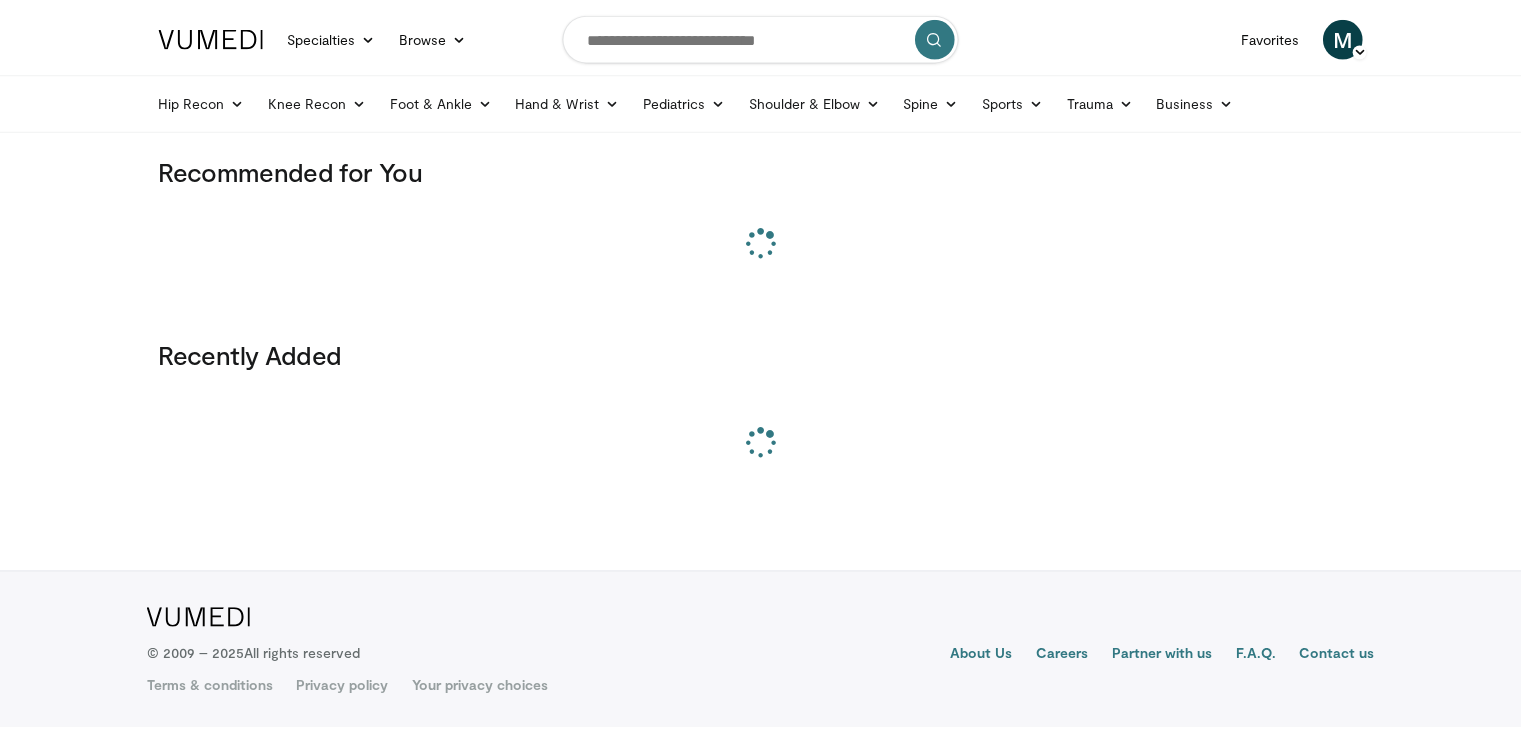 scroll, scrollTop: 0, scrollLeft: 0, axis: both 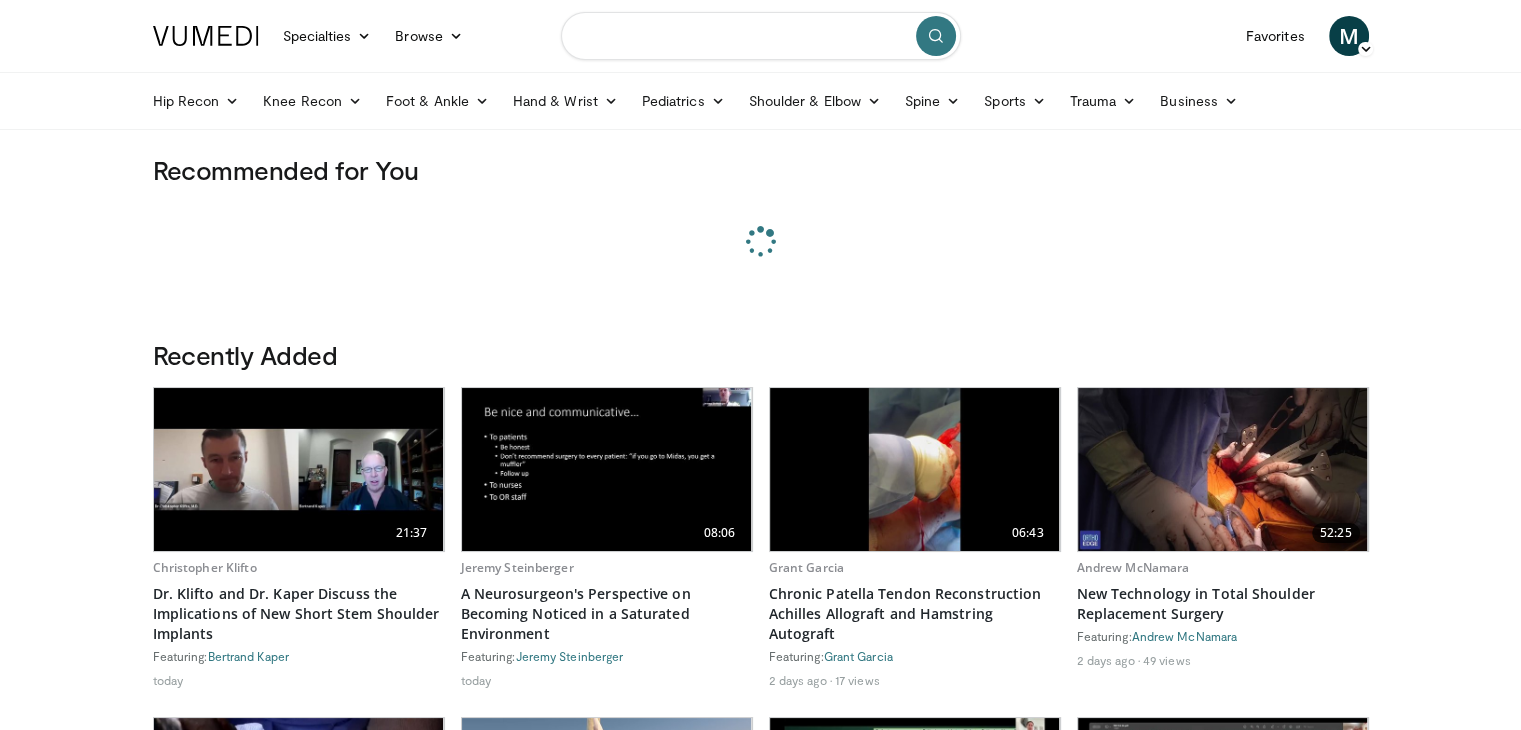 click at bounding box center [761, 36] 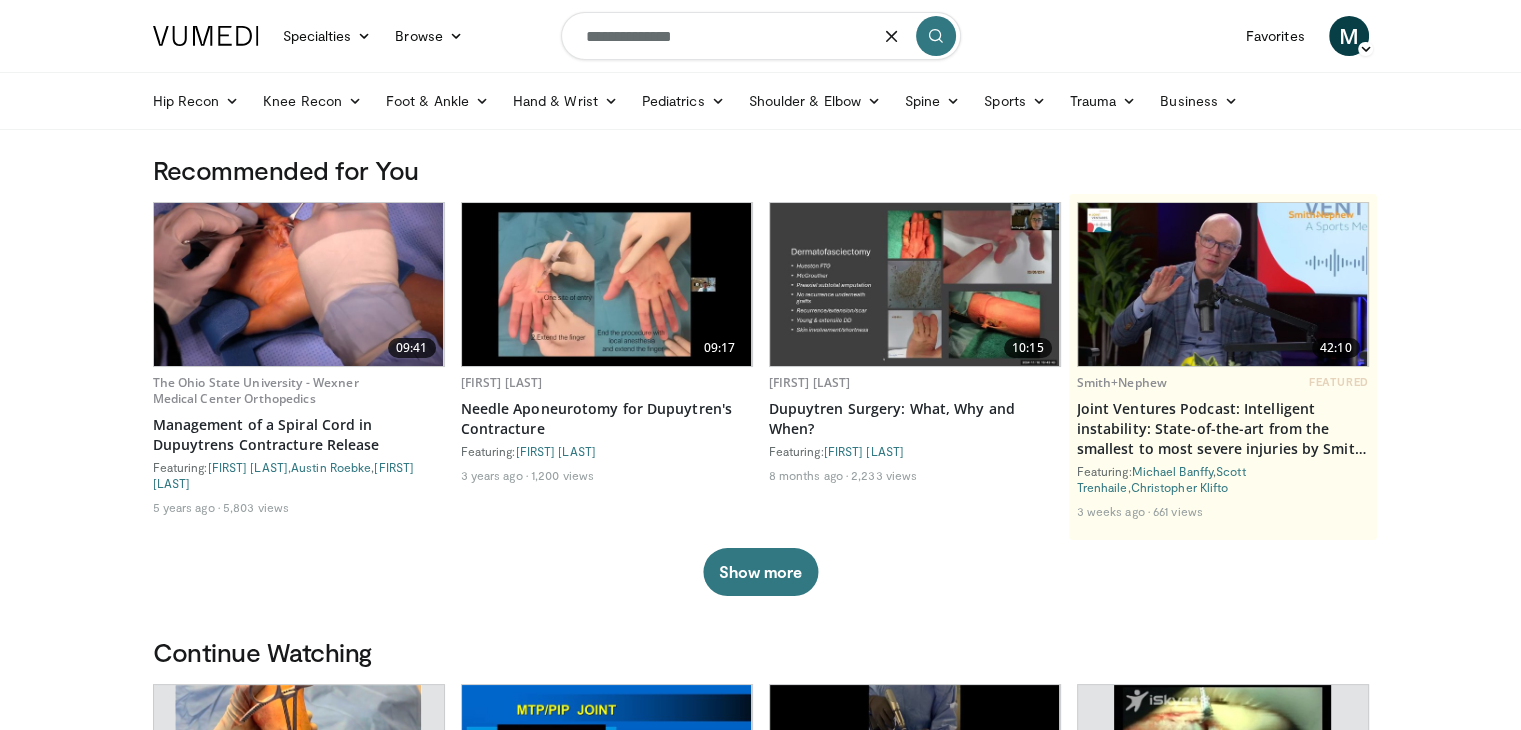 type on "**********" 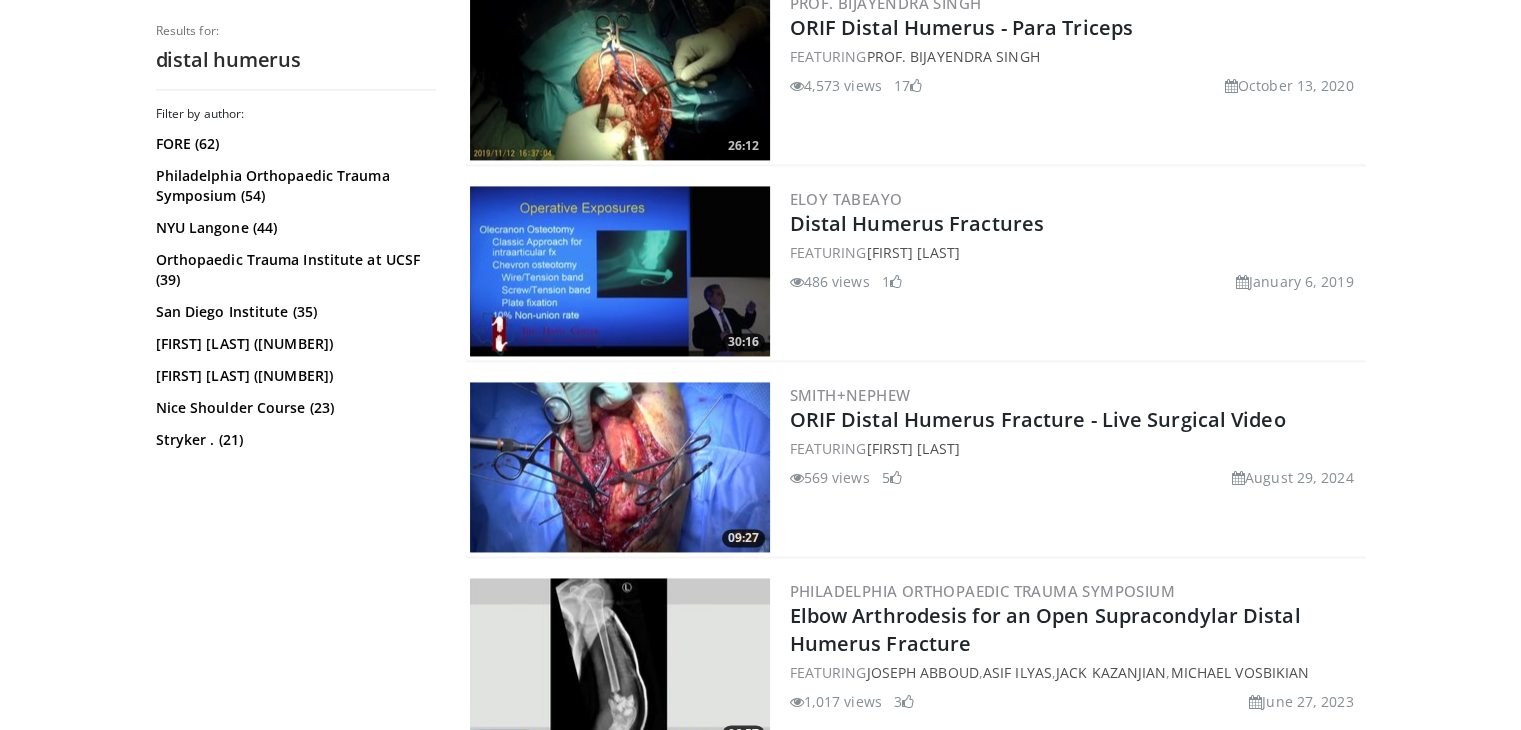 scroll, scrollTop: 3100, scrollLeft: 0, axis: vertical 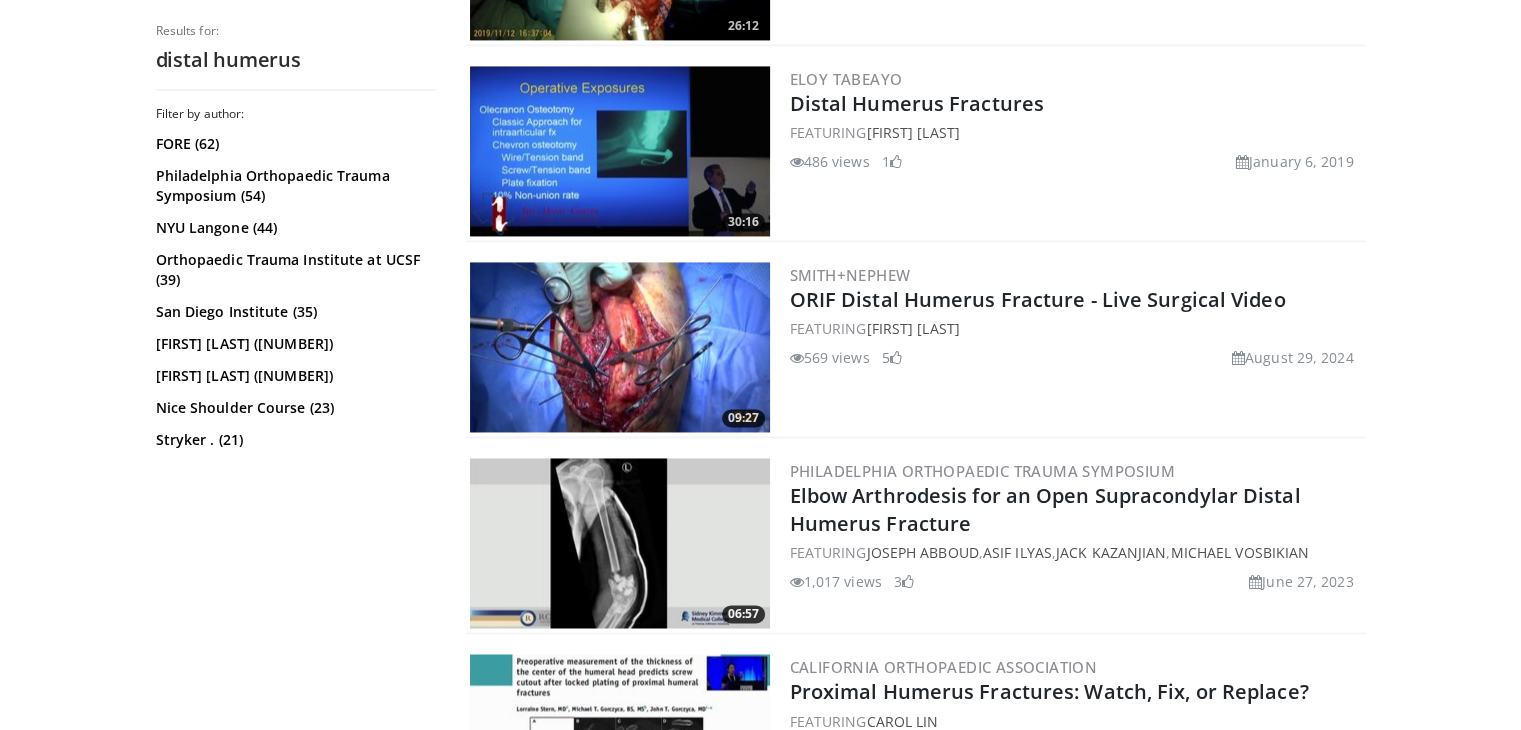 click at bounding box center [620, 347] 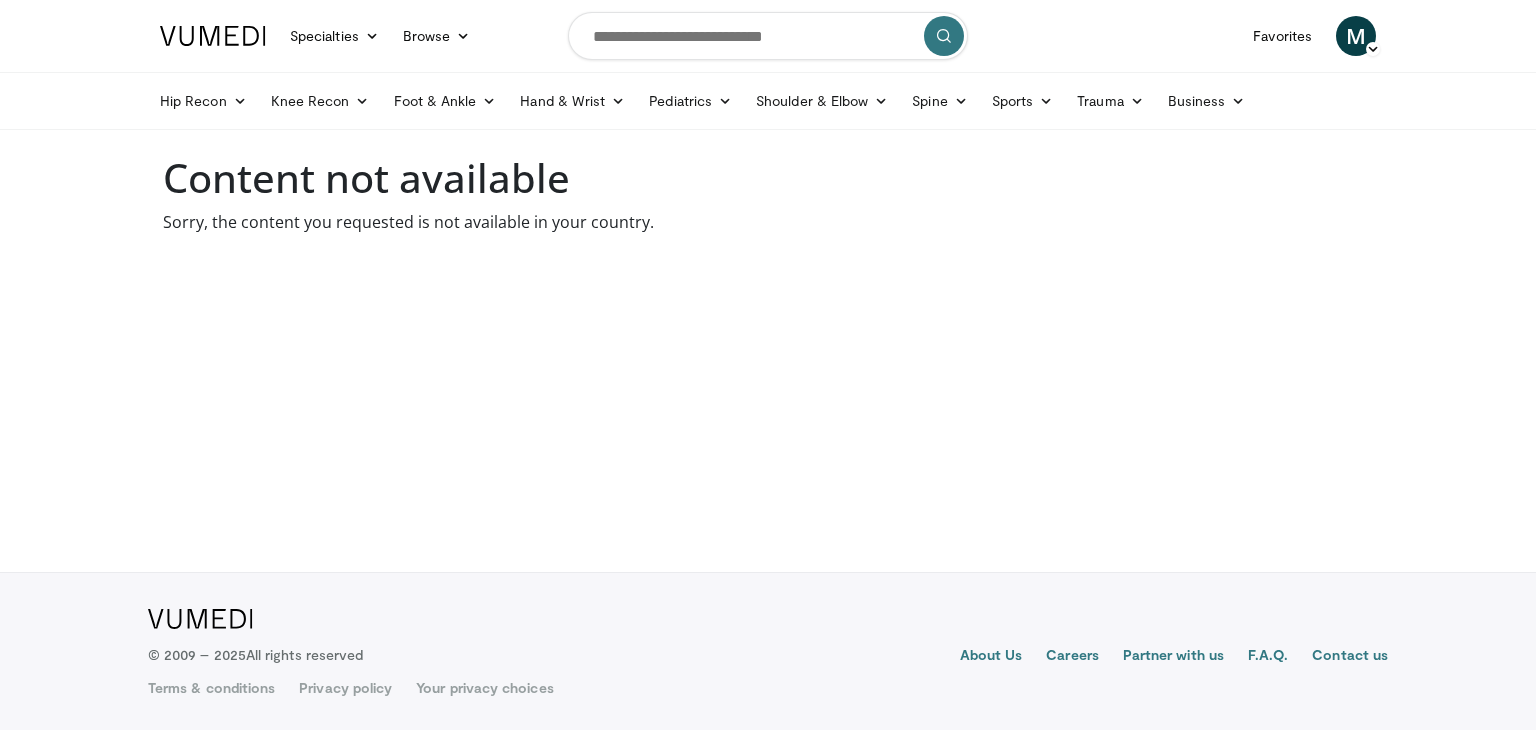 scroll, scrollTop: 0, scrollLeft: 0, axis: both 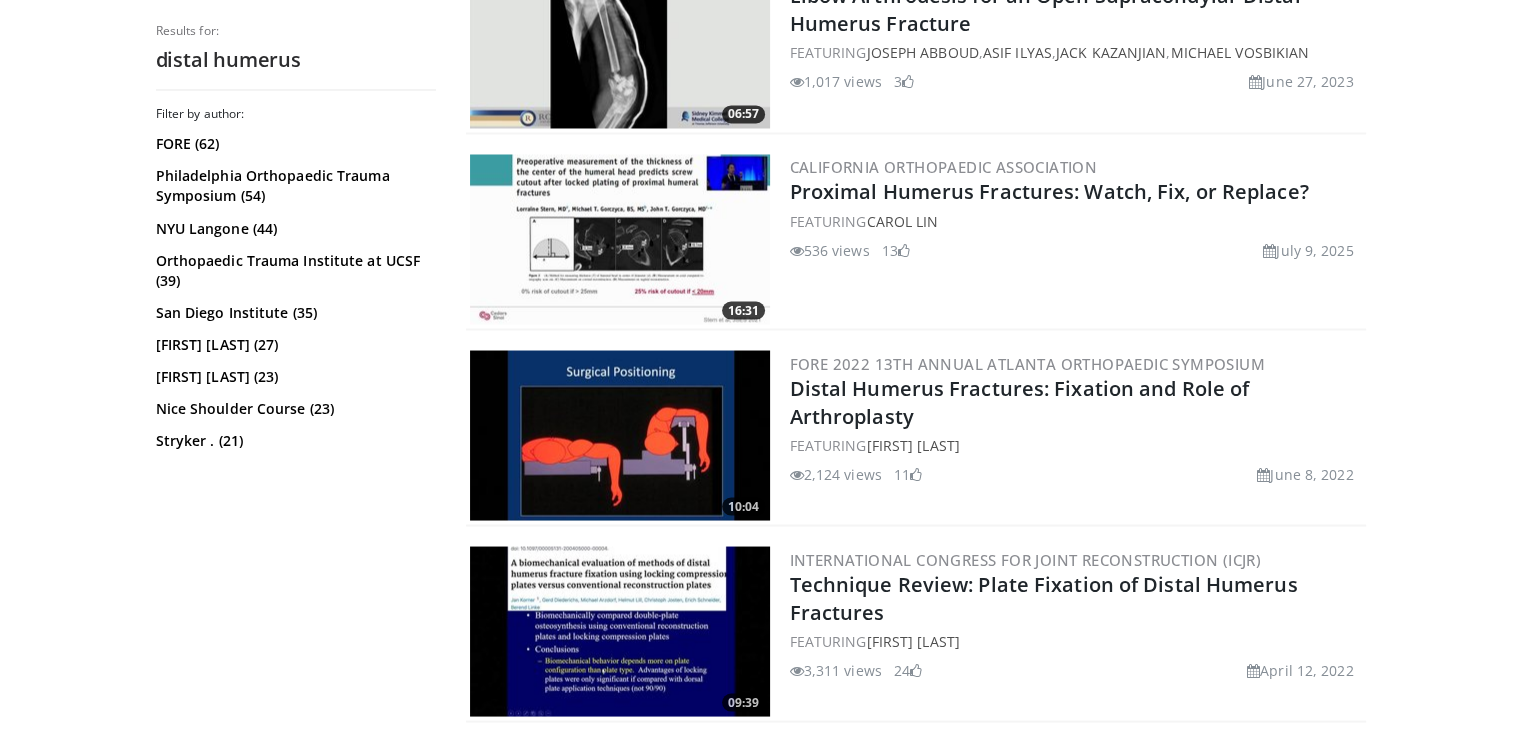 click at bounding box center [620, 435] 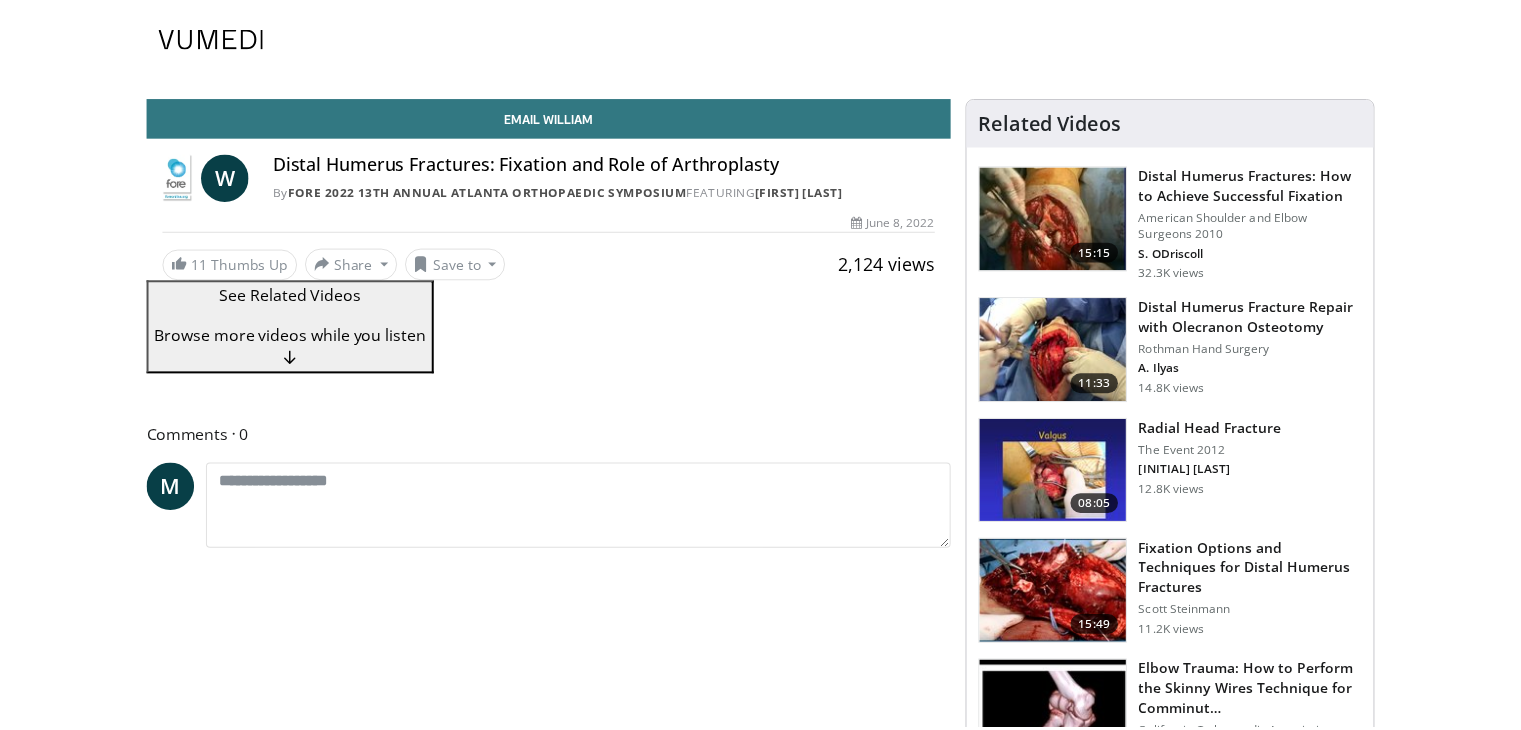 scroll, scrollTop: 0, scrollLeft: 0, axis: both 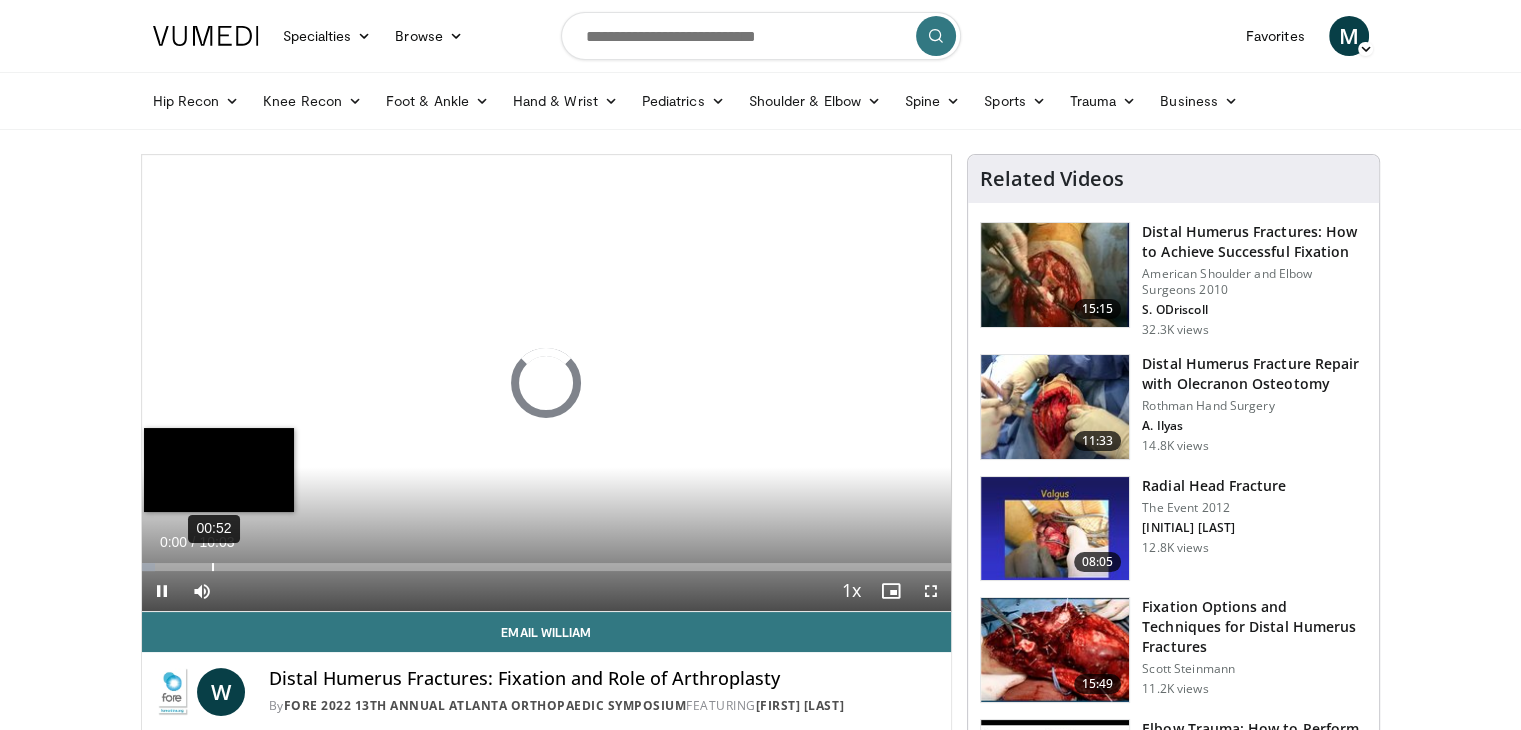 click on "00:52" at bounding box center (213, 567) 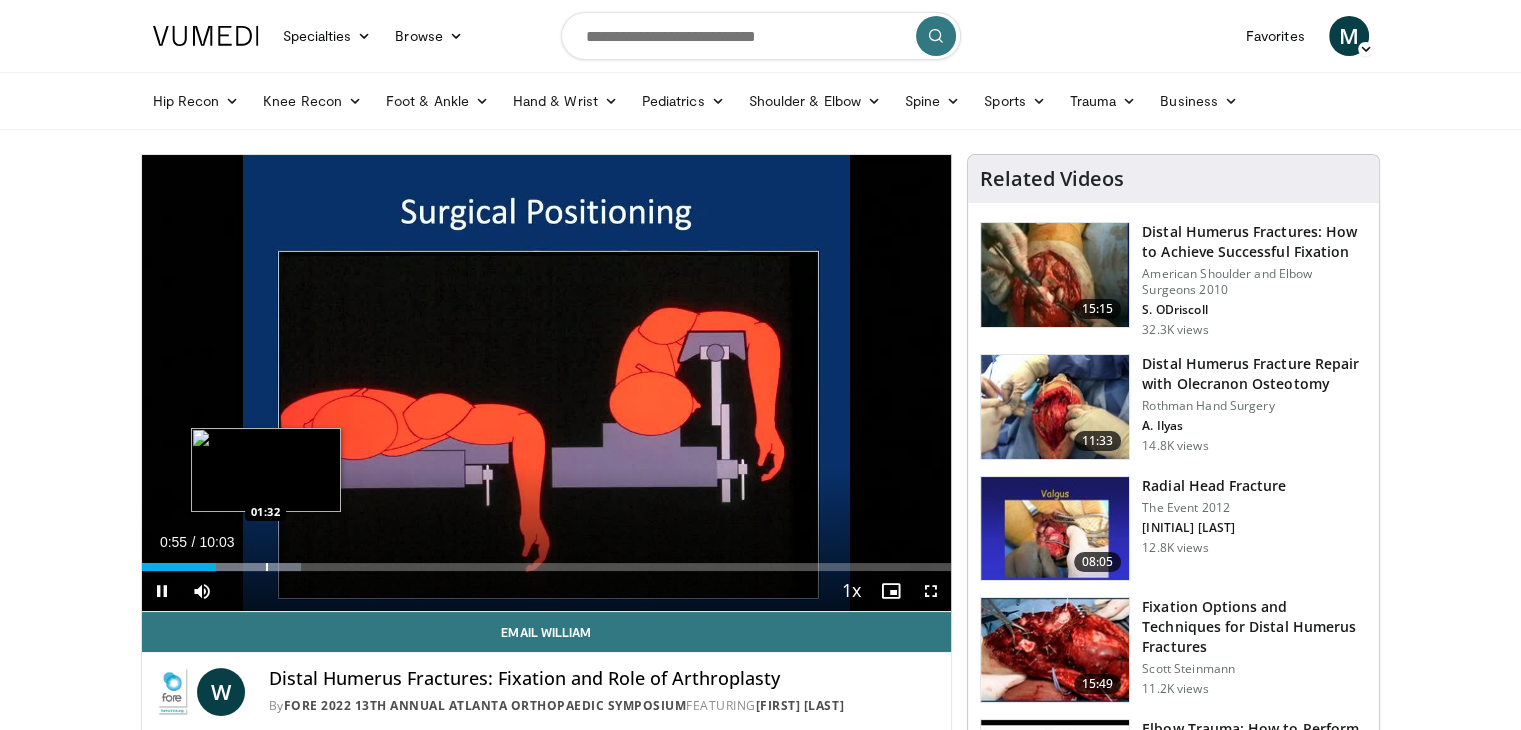 click at bounding box center (267, 567) 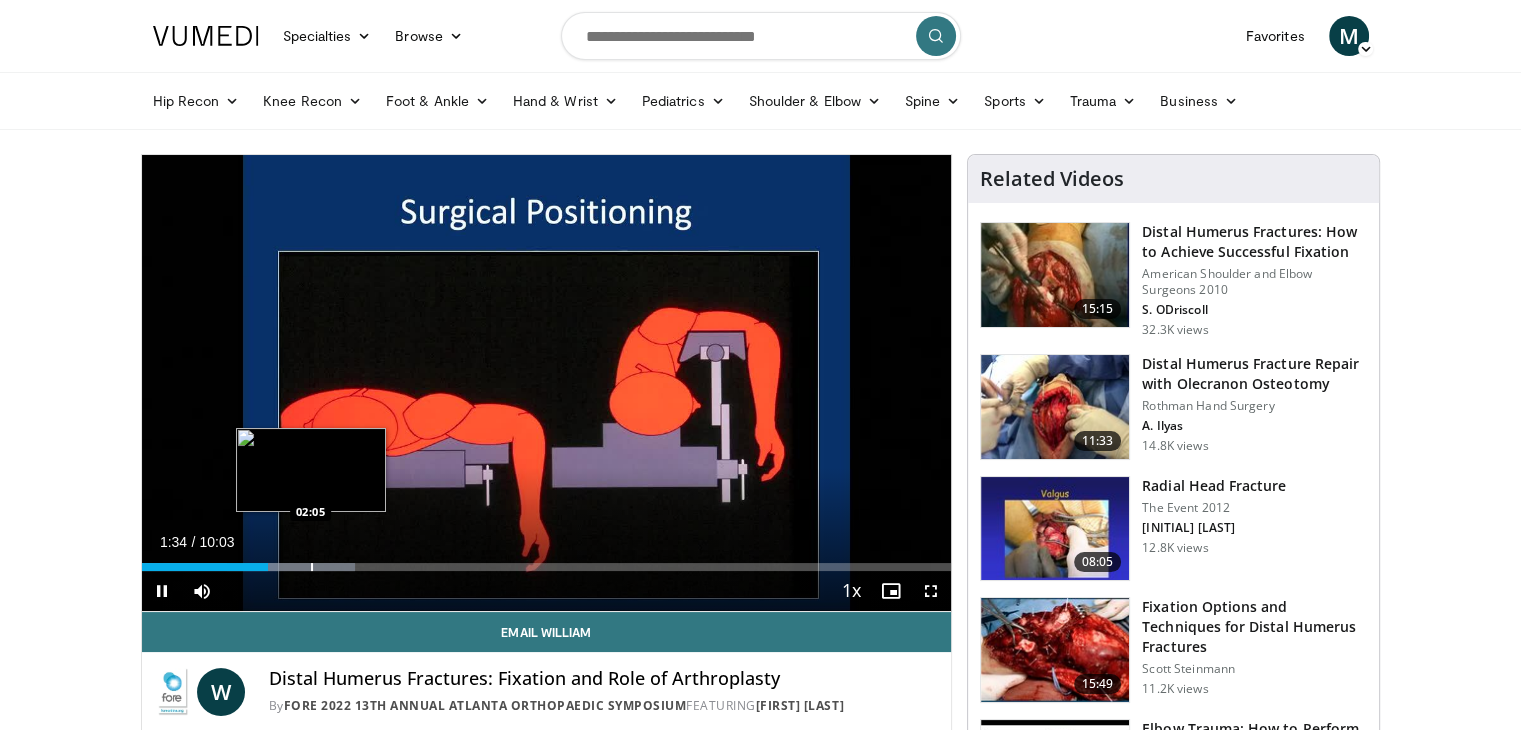 click at bounding box center [312, 567] 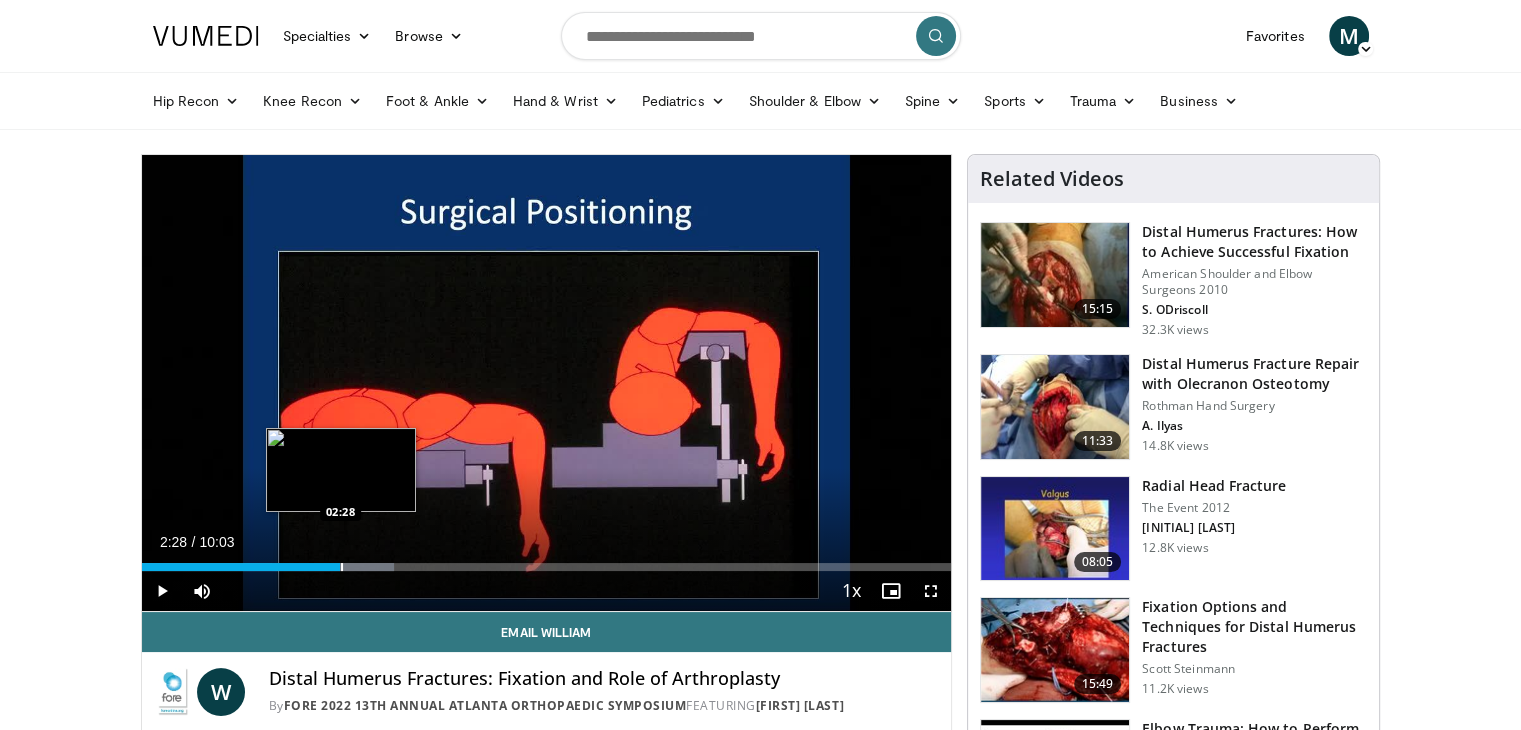 click at bounding box center [342, 567] 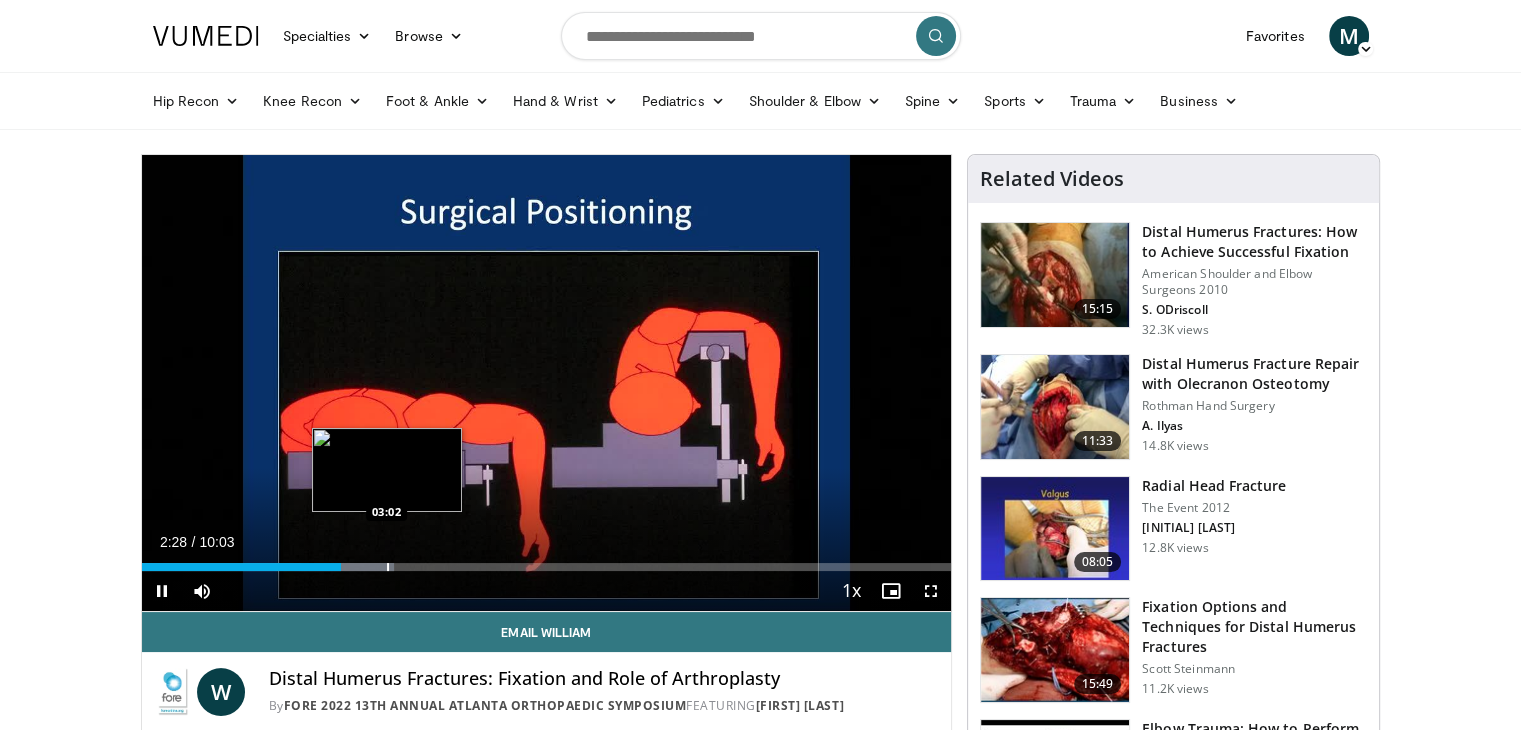 click at bounding box center (388, 567) 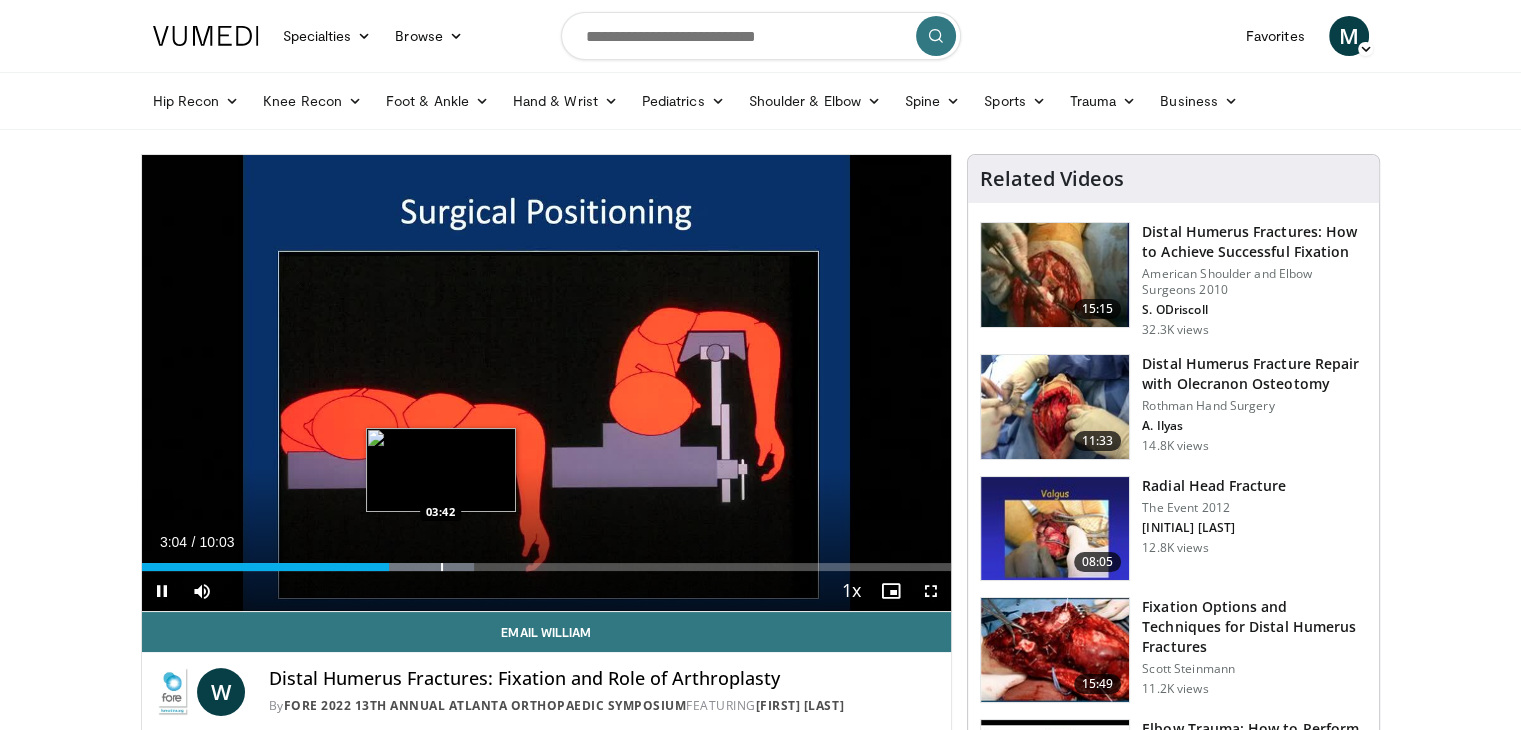 click at bounding box center (442, 567) 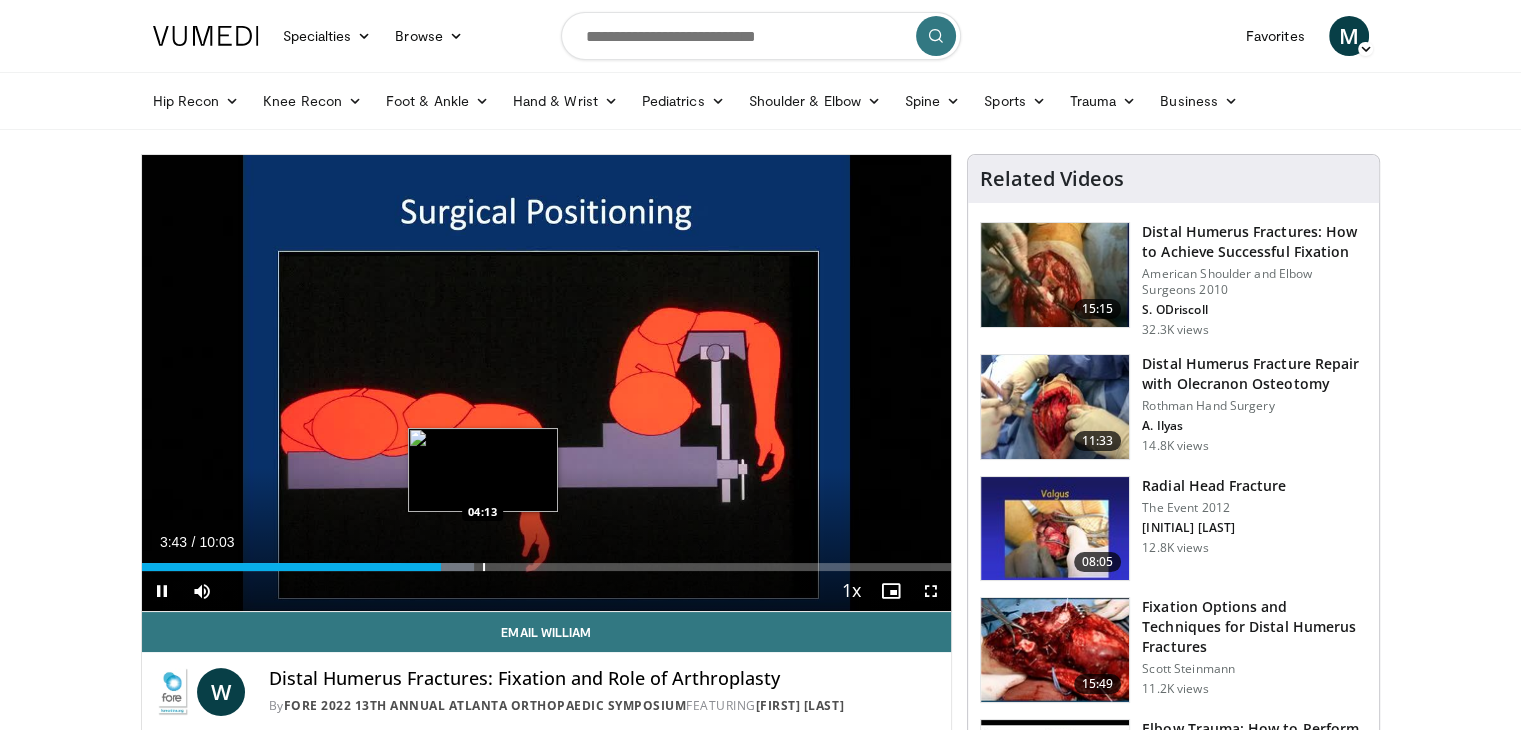 click at bounding box center [484, 567] 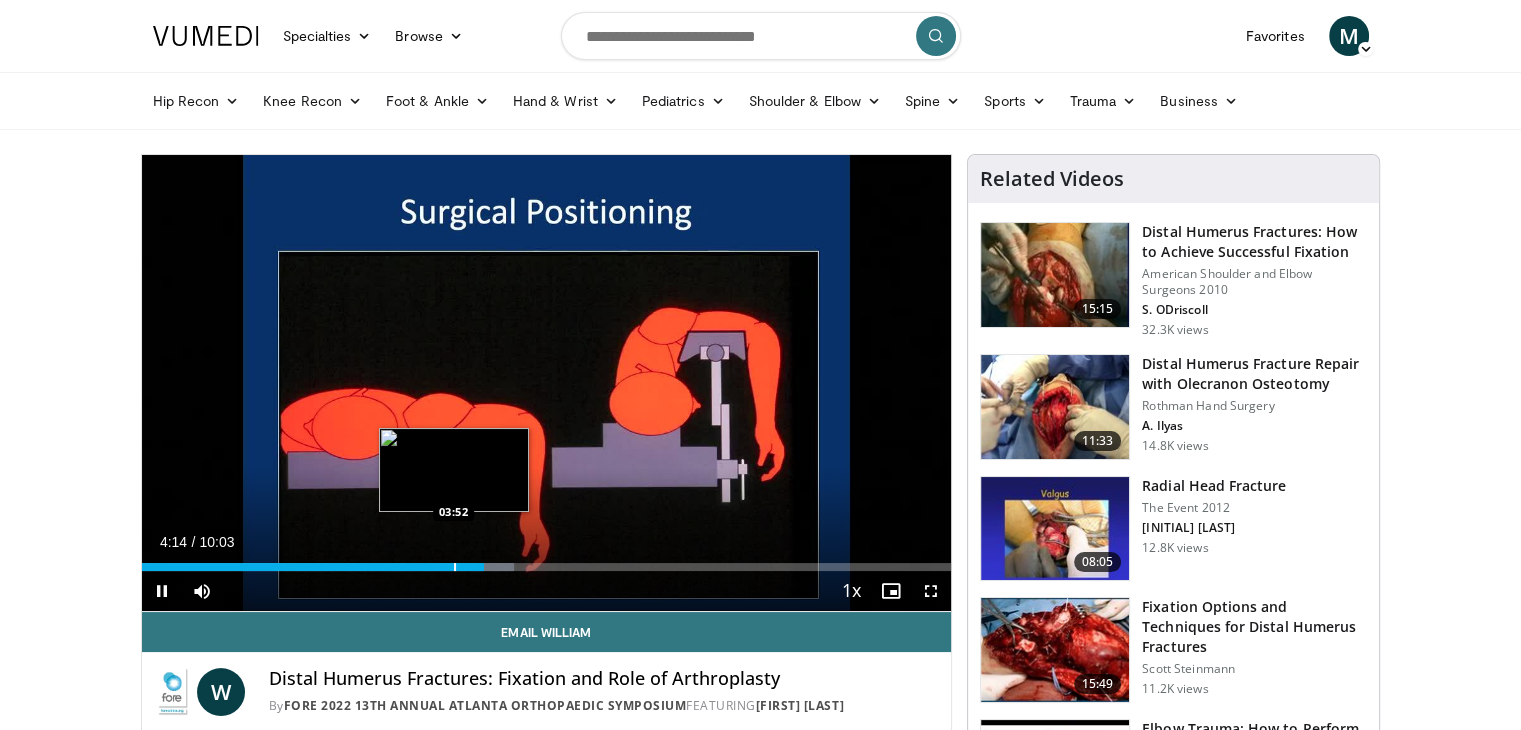 click at bounding box center (455, 567) 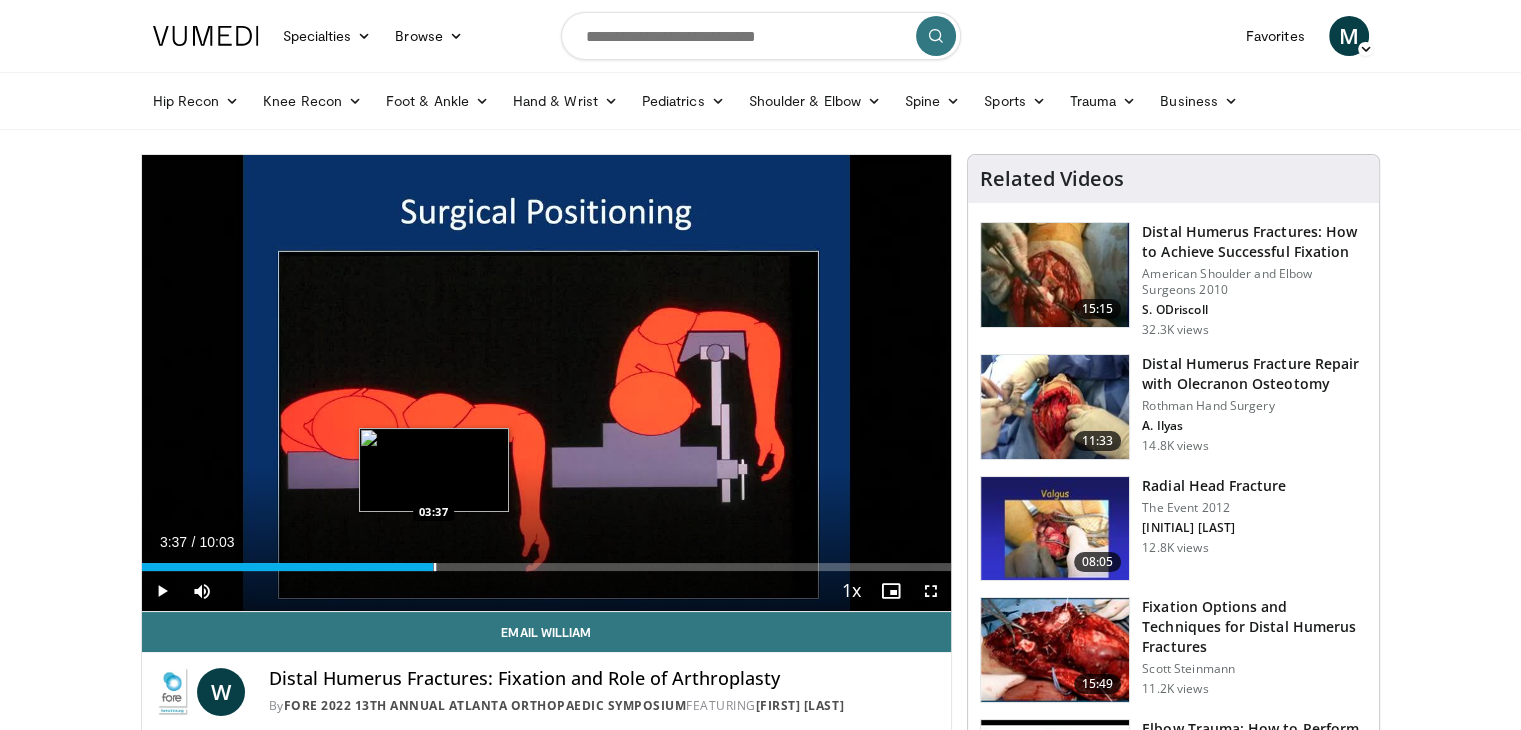click at bounding box center (435, 567) 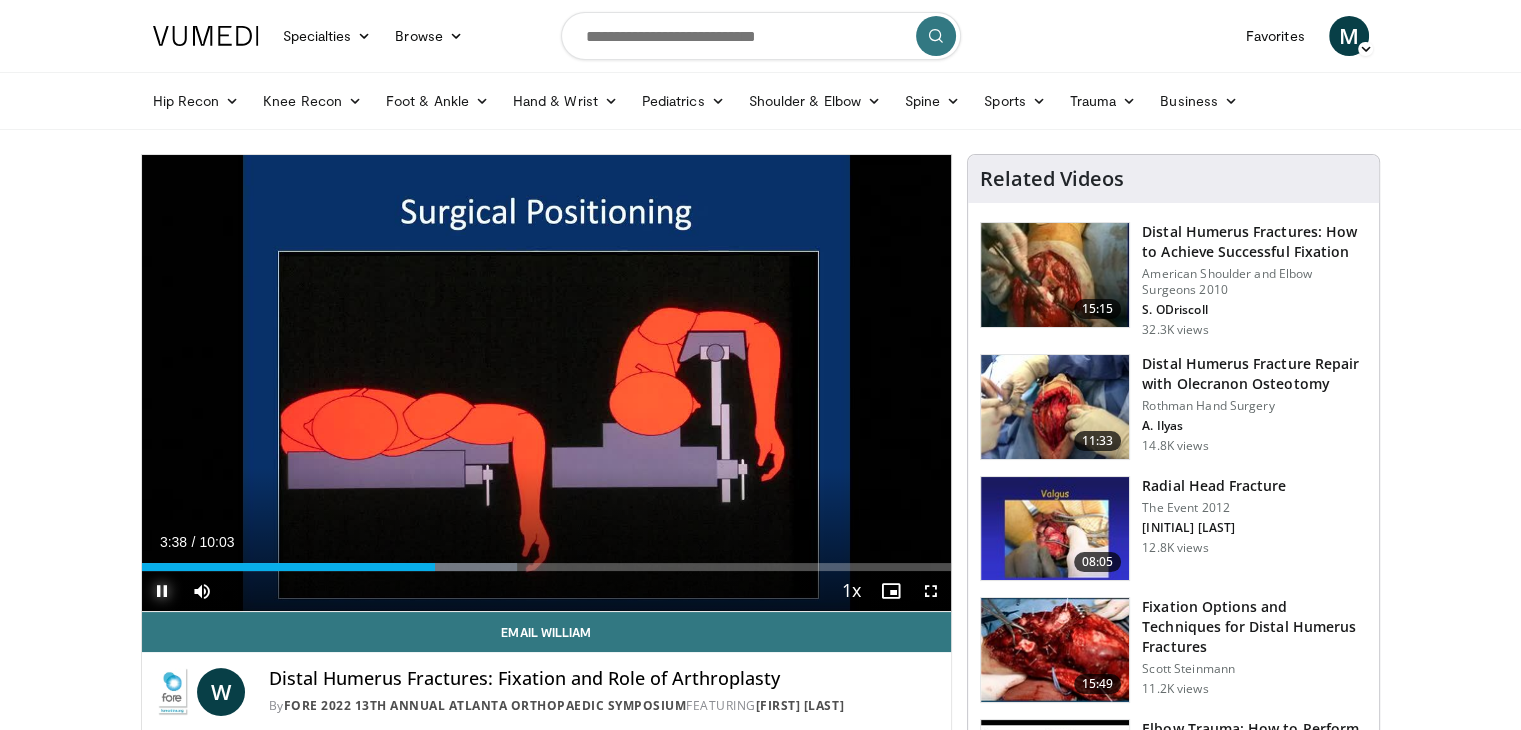 click at bounding box center (162, 591) 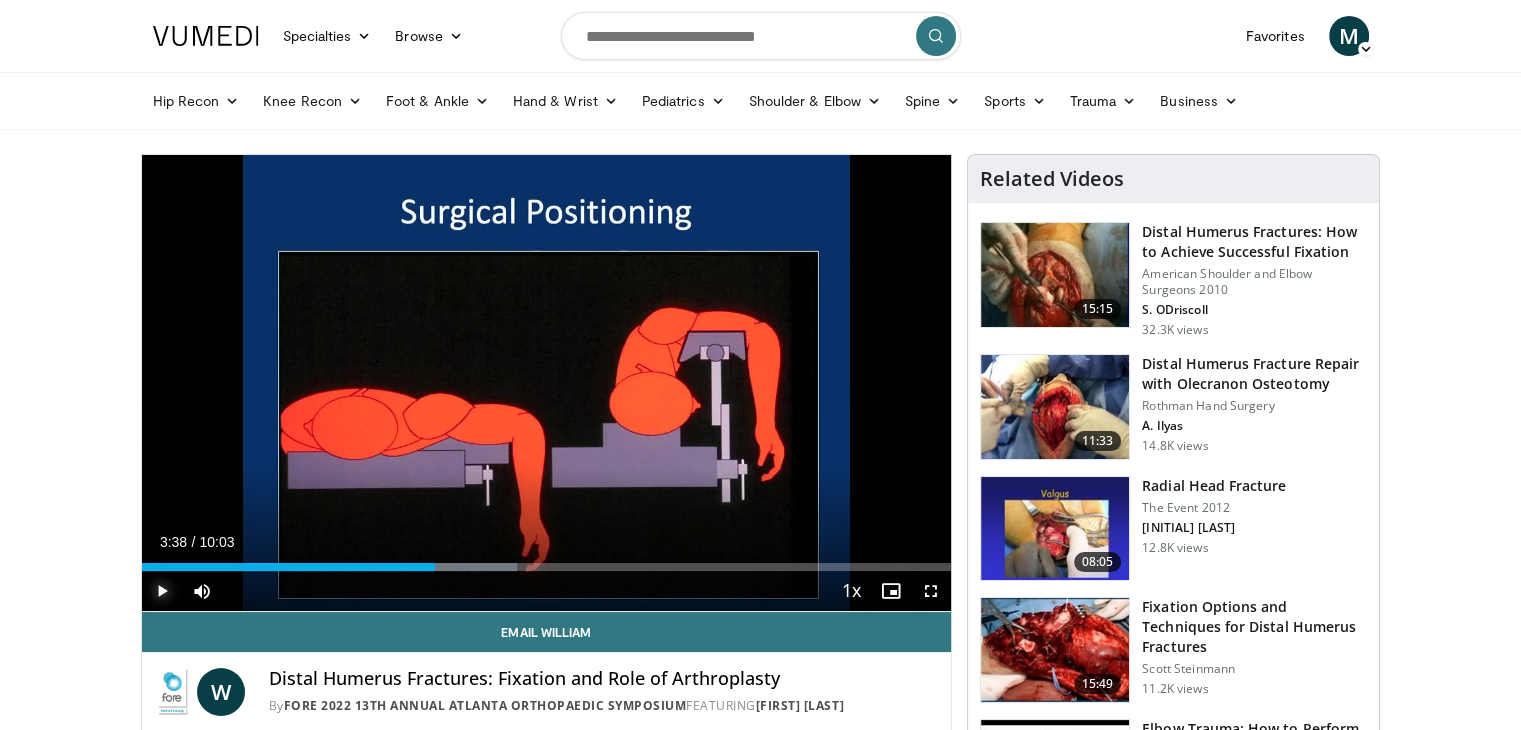 click at bounding box center [162, 591] 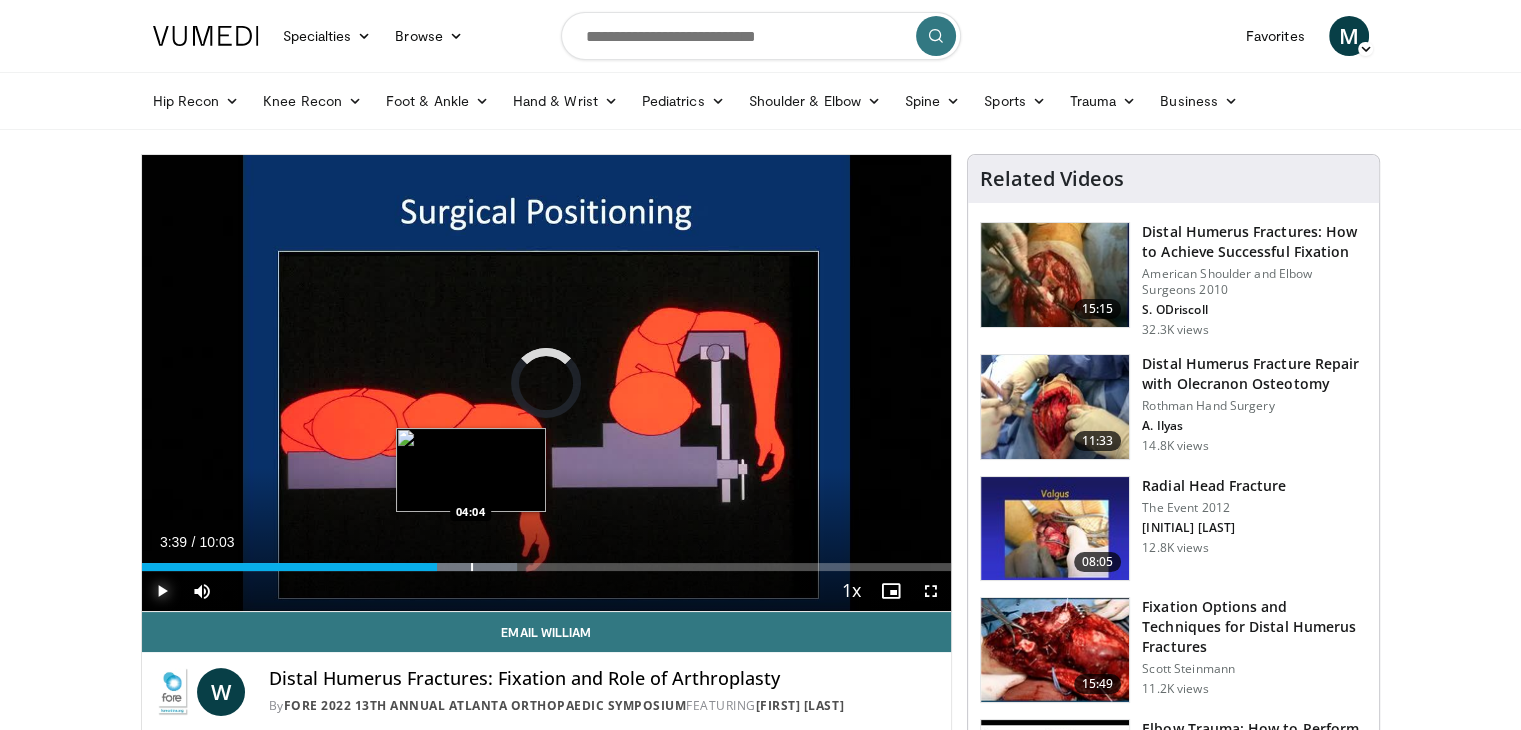 click at bounding box center [472, 567] 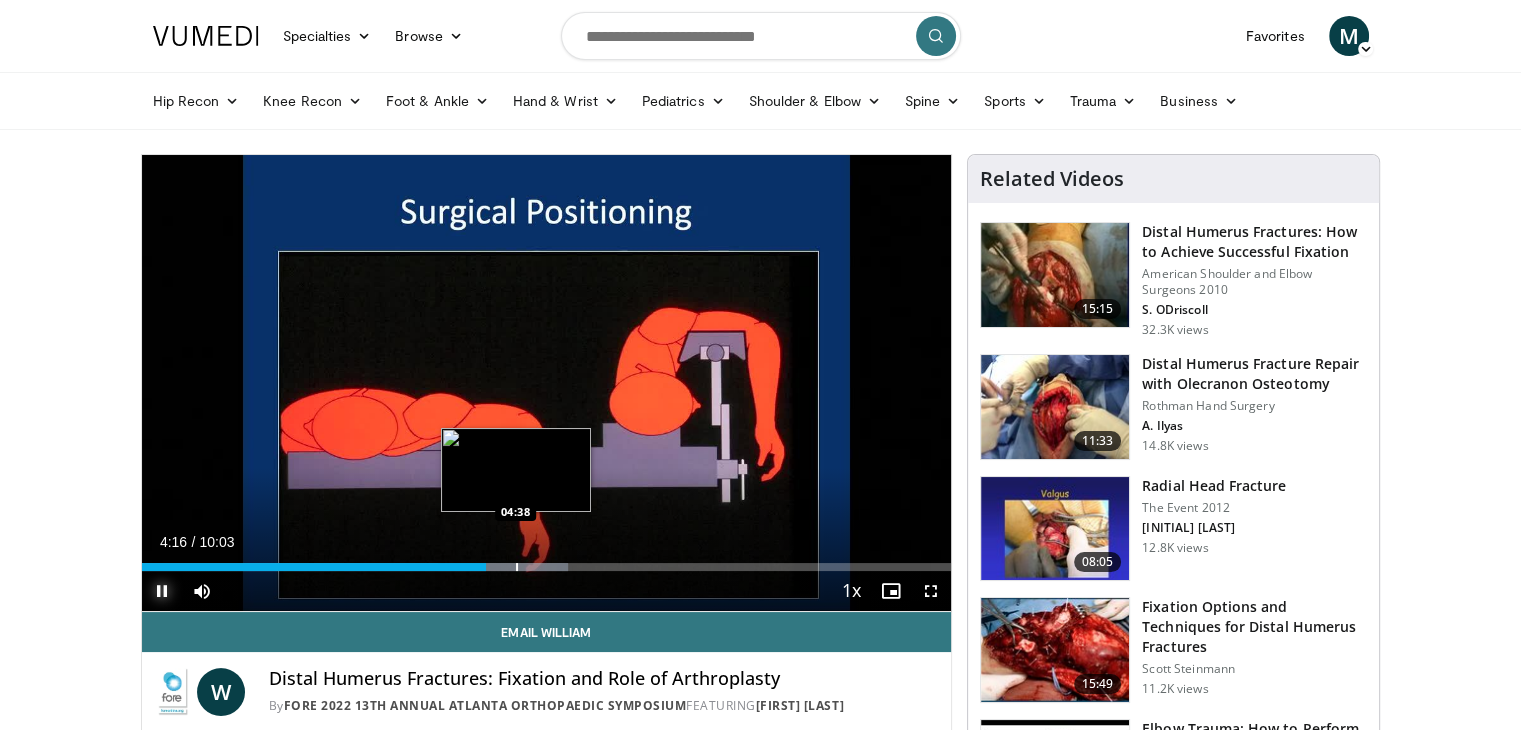 click at bounding box center (517, 567) 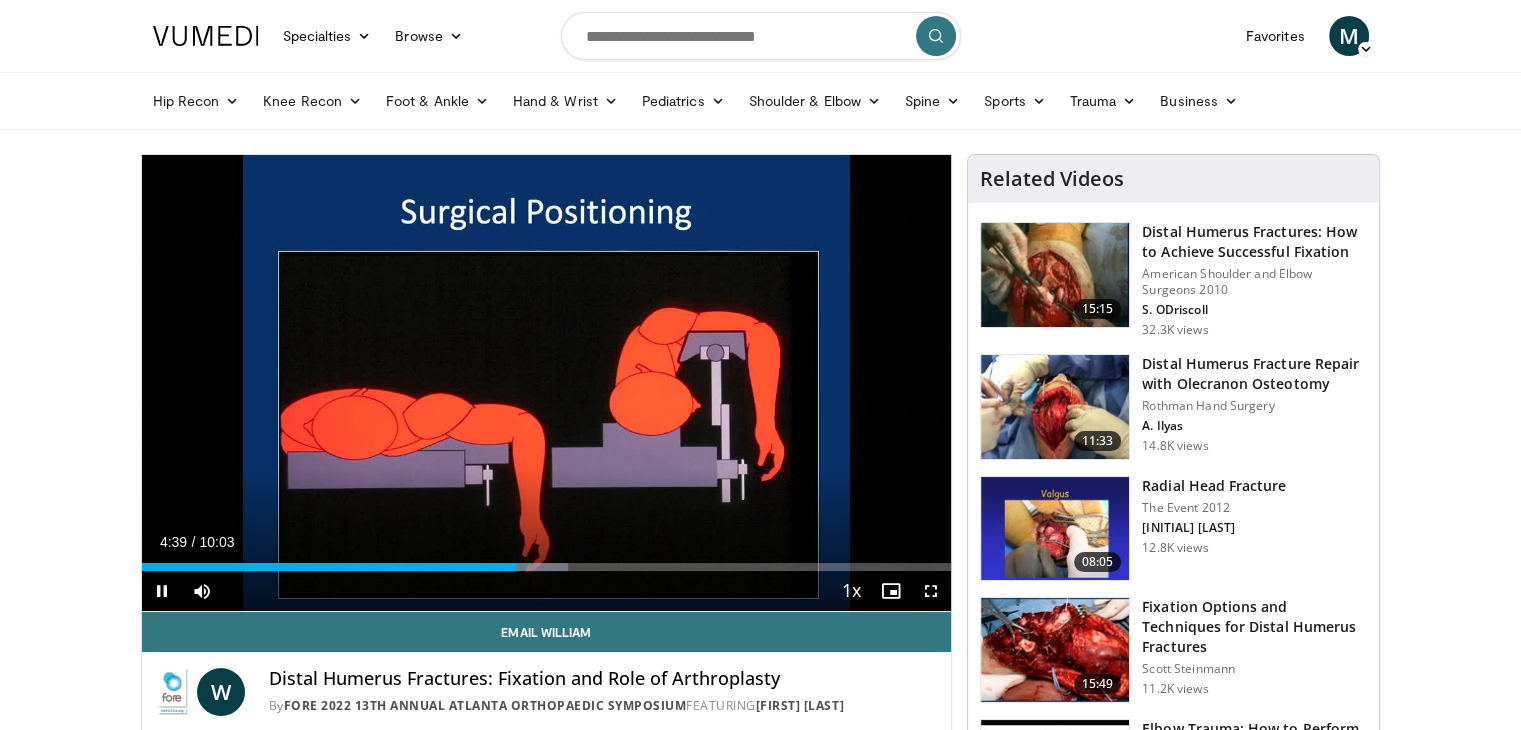 click on "Current Time  4:39 / Duration  10:03 Pause Skip Backward Skip Forward Mute Loaded :  52.63% 04:39 04:58 Stream Type  LIVE Seek to live, currently behind live LIVE   1x Playback Rate 0.5x 0.75x 1x , selected 1.25x 1.5x 1.75x 2x Chapters Chapters Descriptions descriptions off , selected Captions captions settings , opens captions settings dialog captions off , selected Audio Track en (Main) , selected Fullscreen Enable picture-in-picture mode" at bounding box center [547, 591] 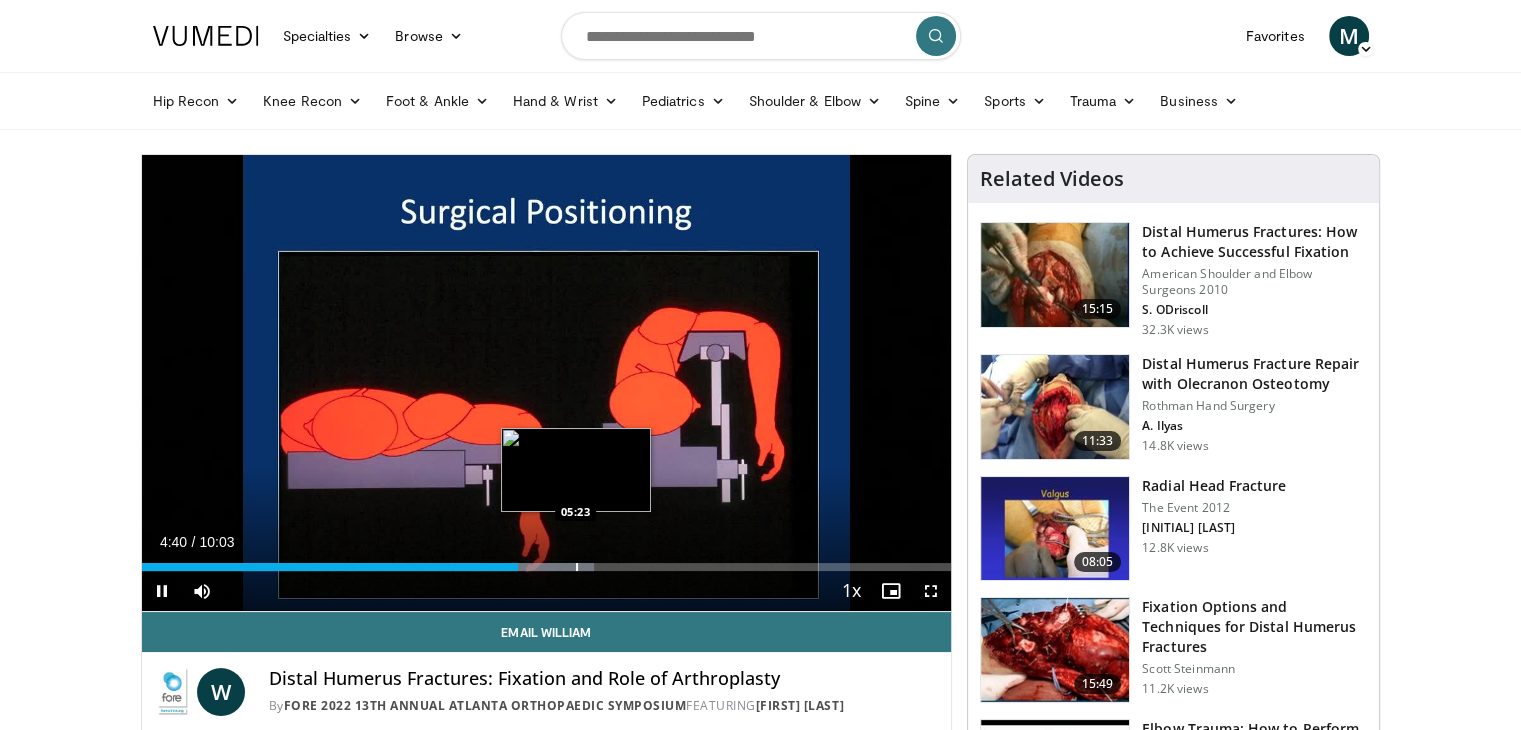 click at bounding box center (577, 567) 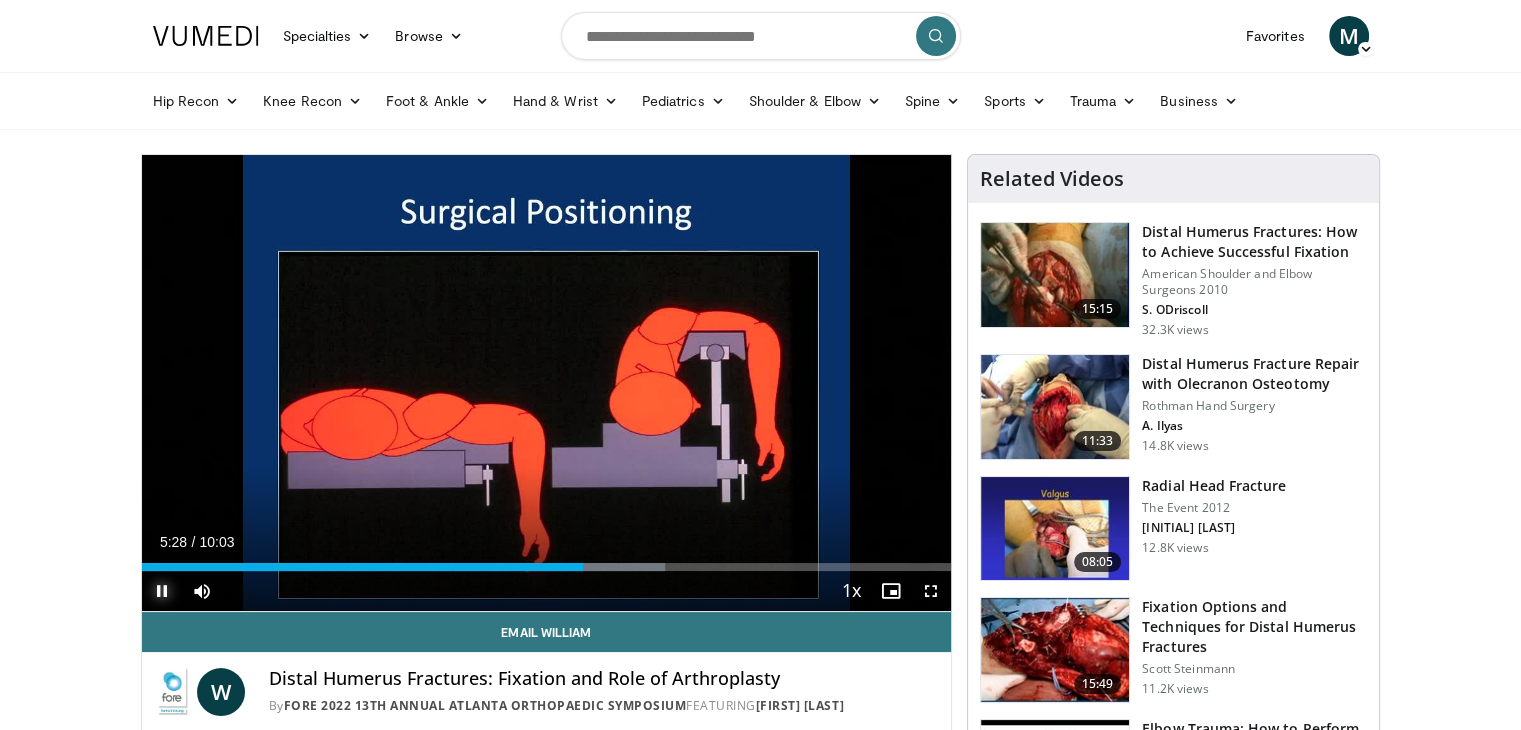 click at bounding box center [162, 591] 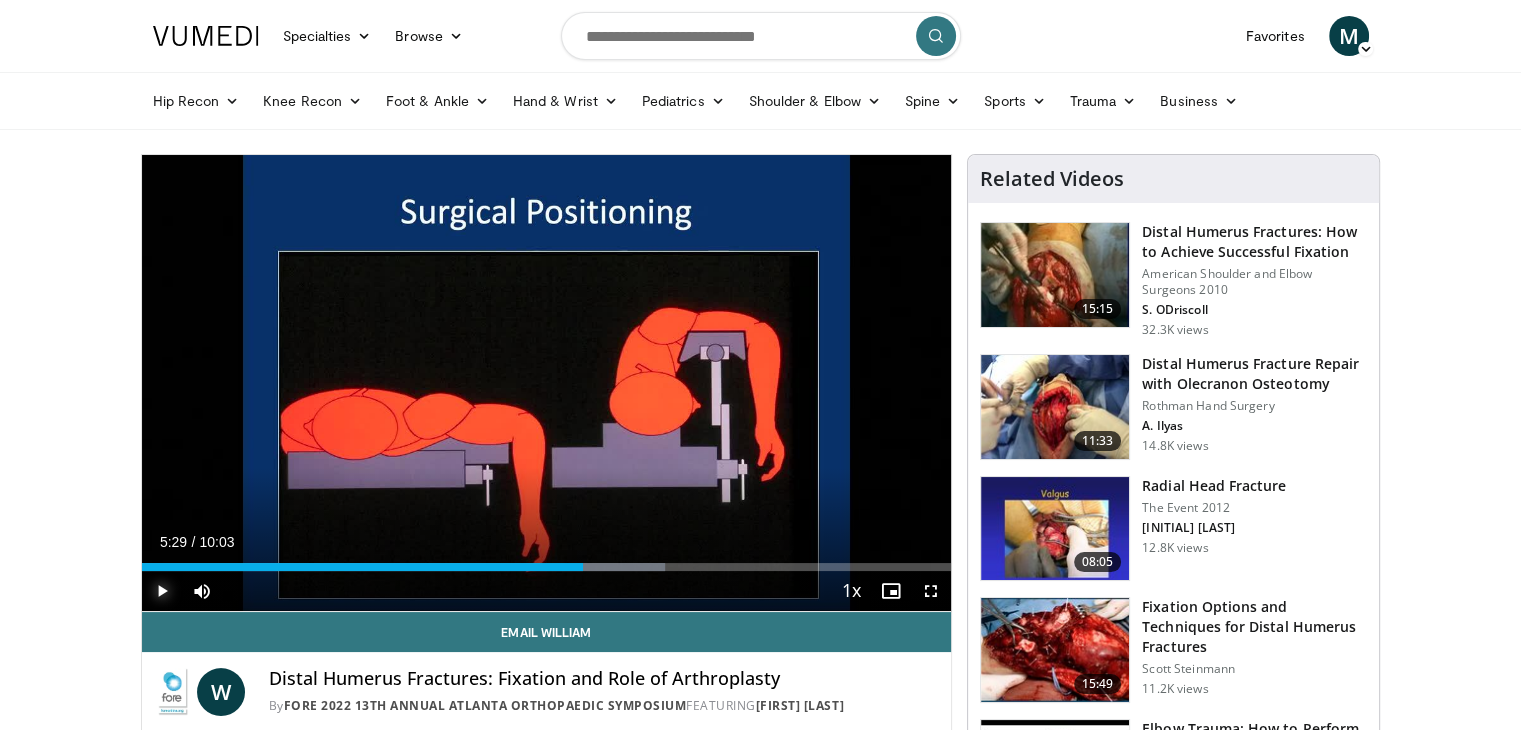 click at bounding box center (162, 591) 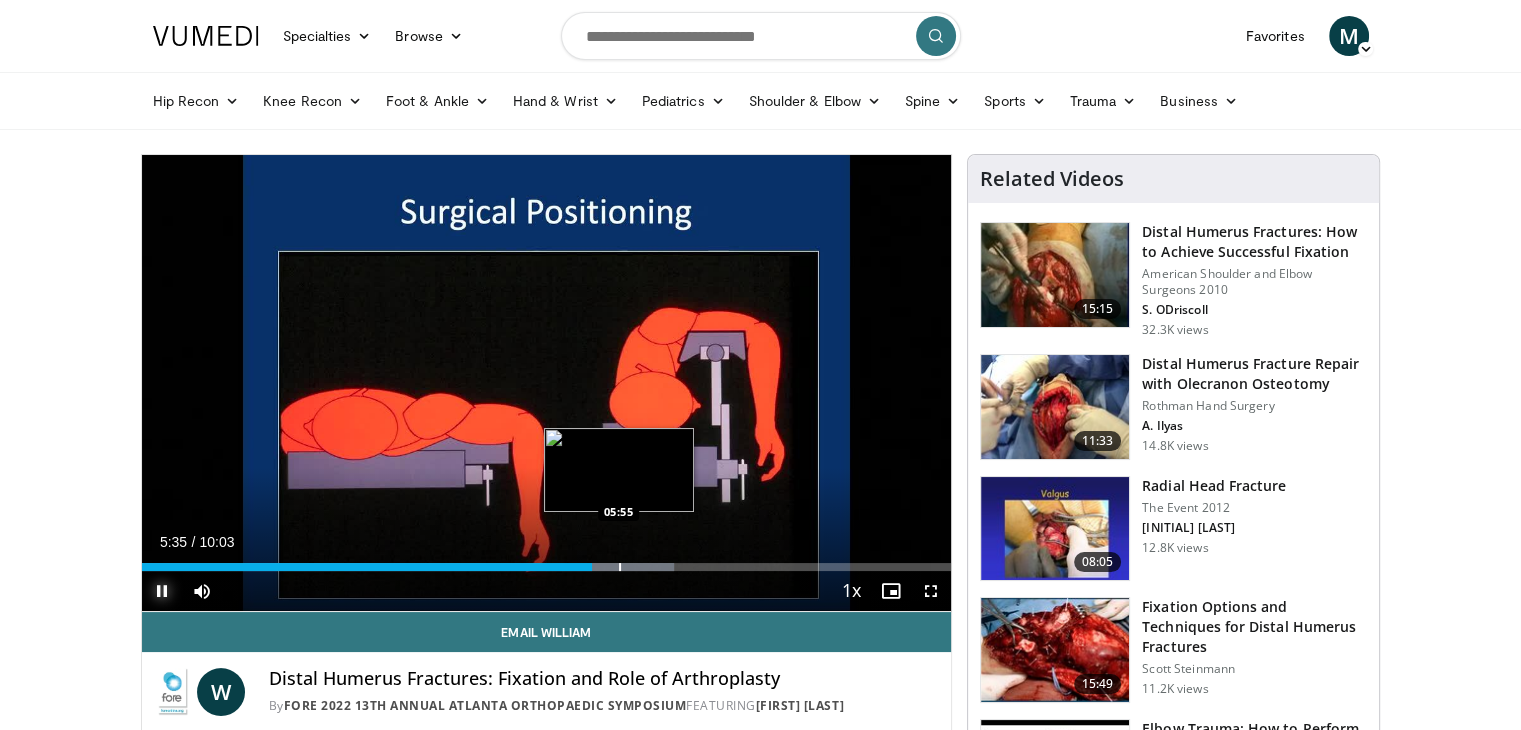 click at bounding box center [620, 567] 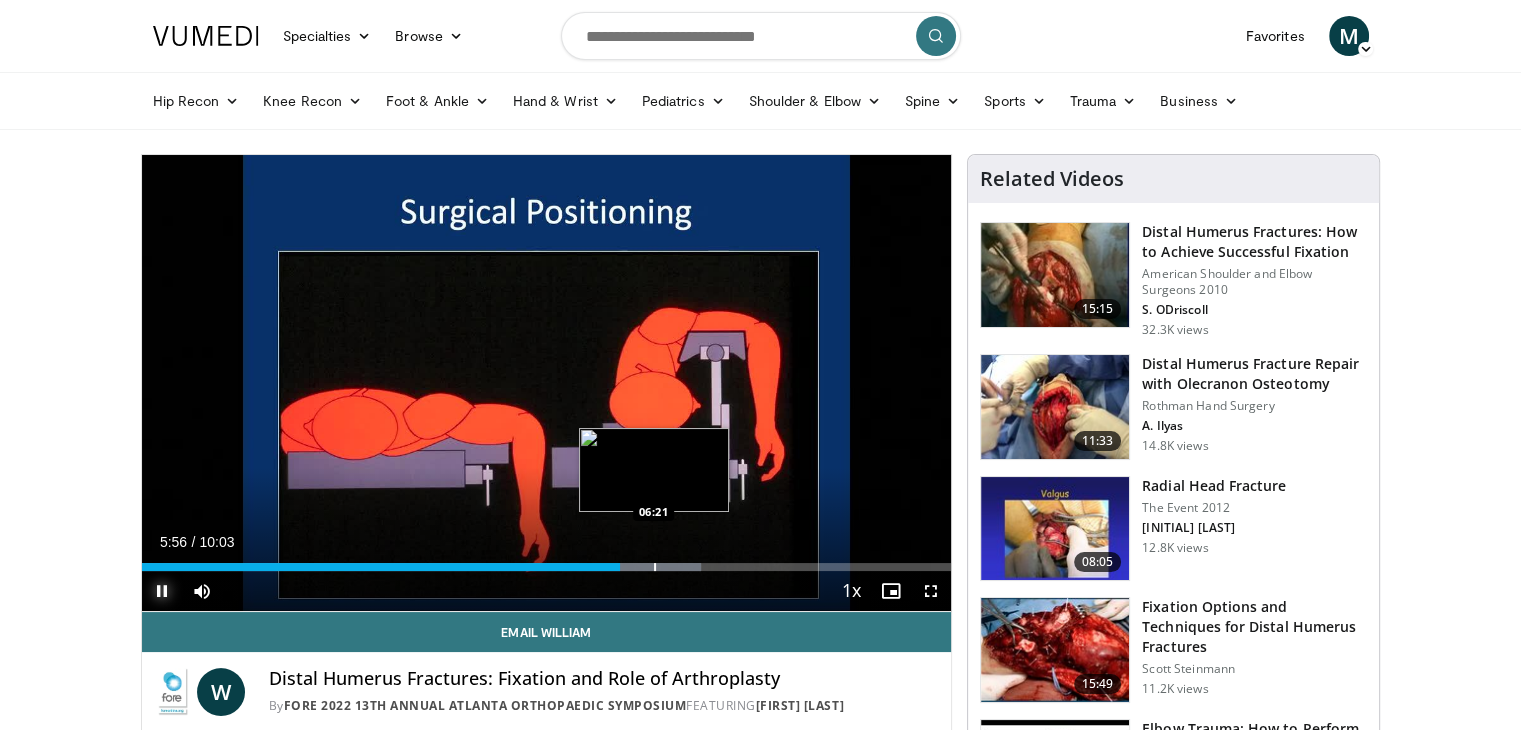 click at bounding box center (655, 567) 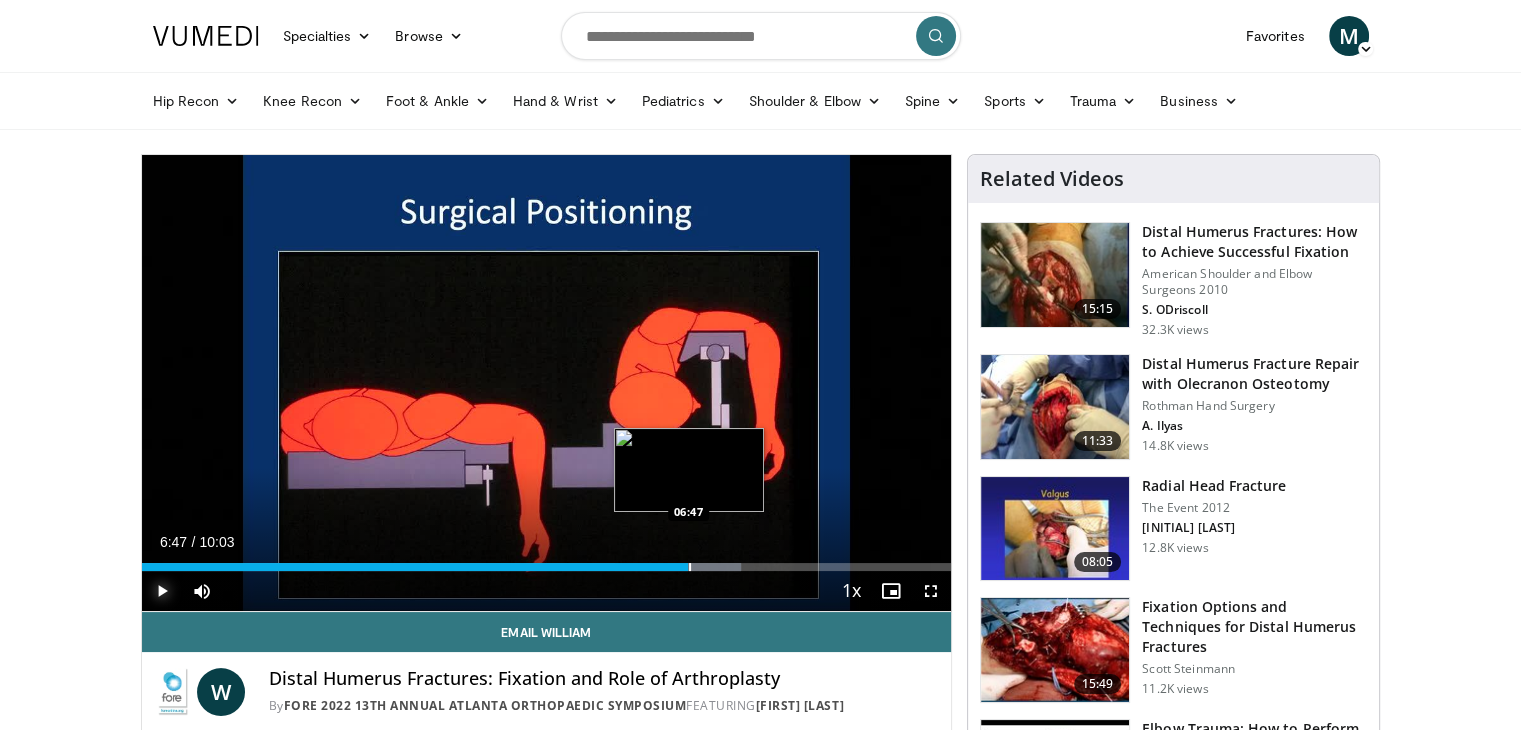 click at bounding box center (690, 567) 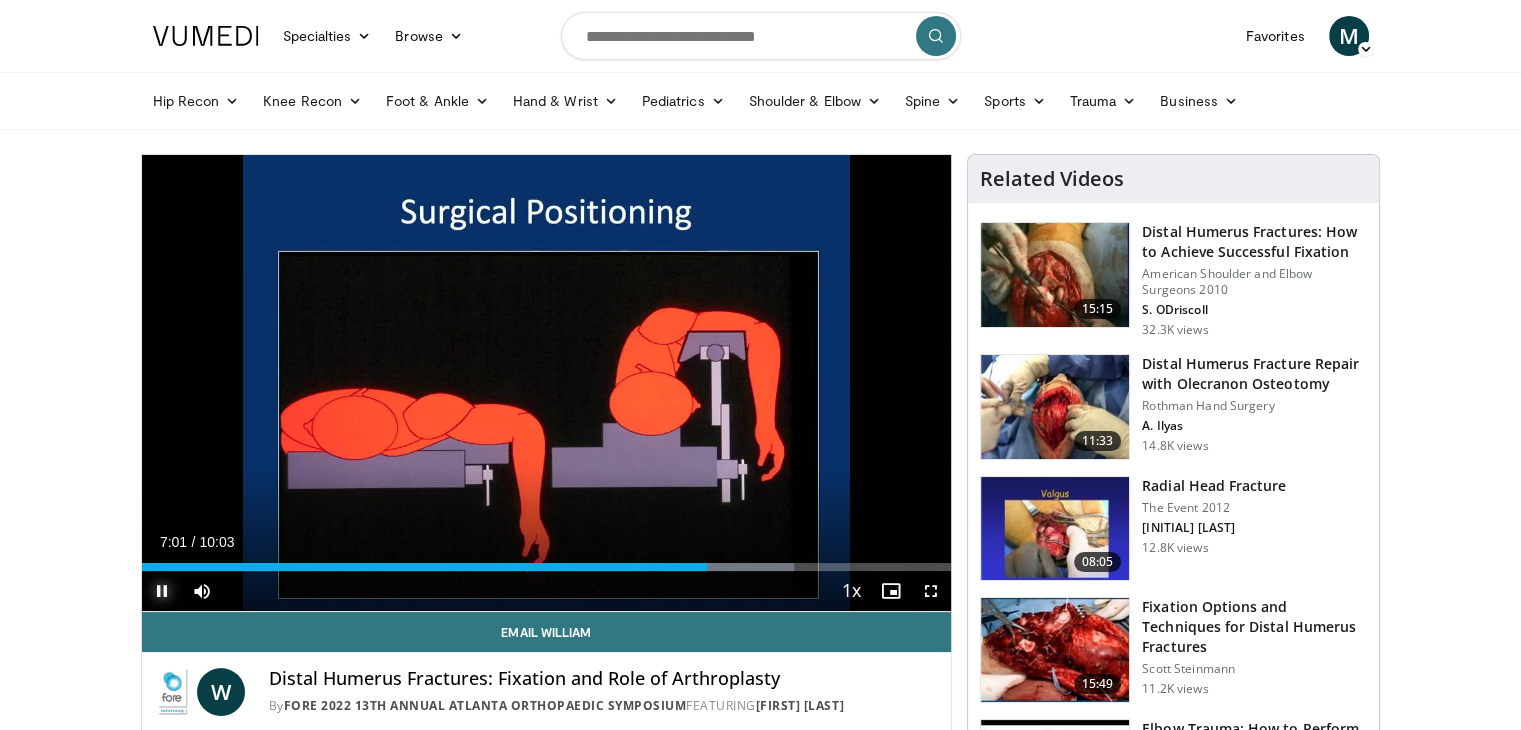 click at bounding box center [162, 591] 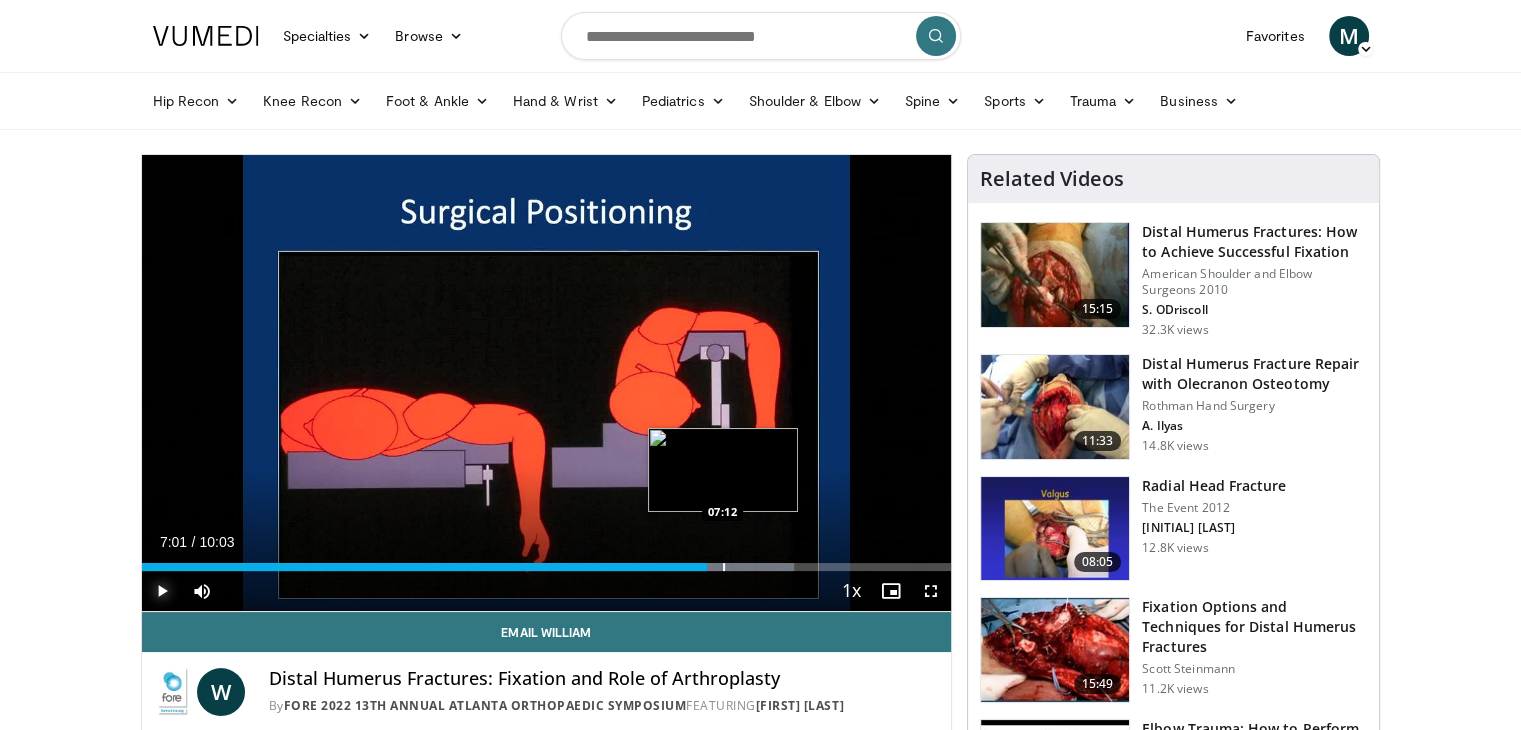 click at bounding box center [724, 567] 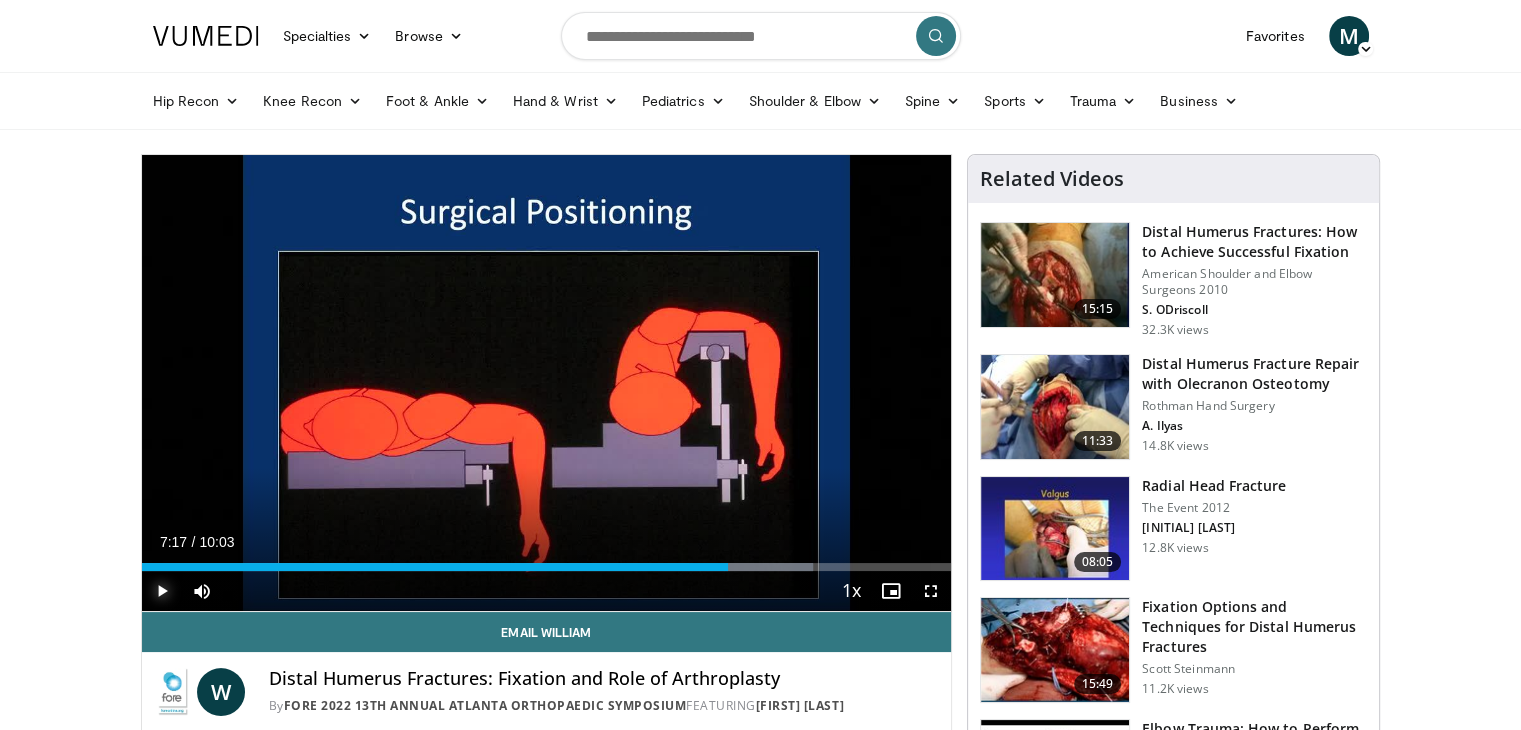 click at bounding box center [162, 591] 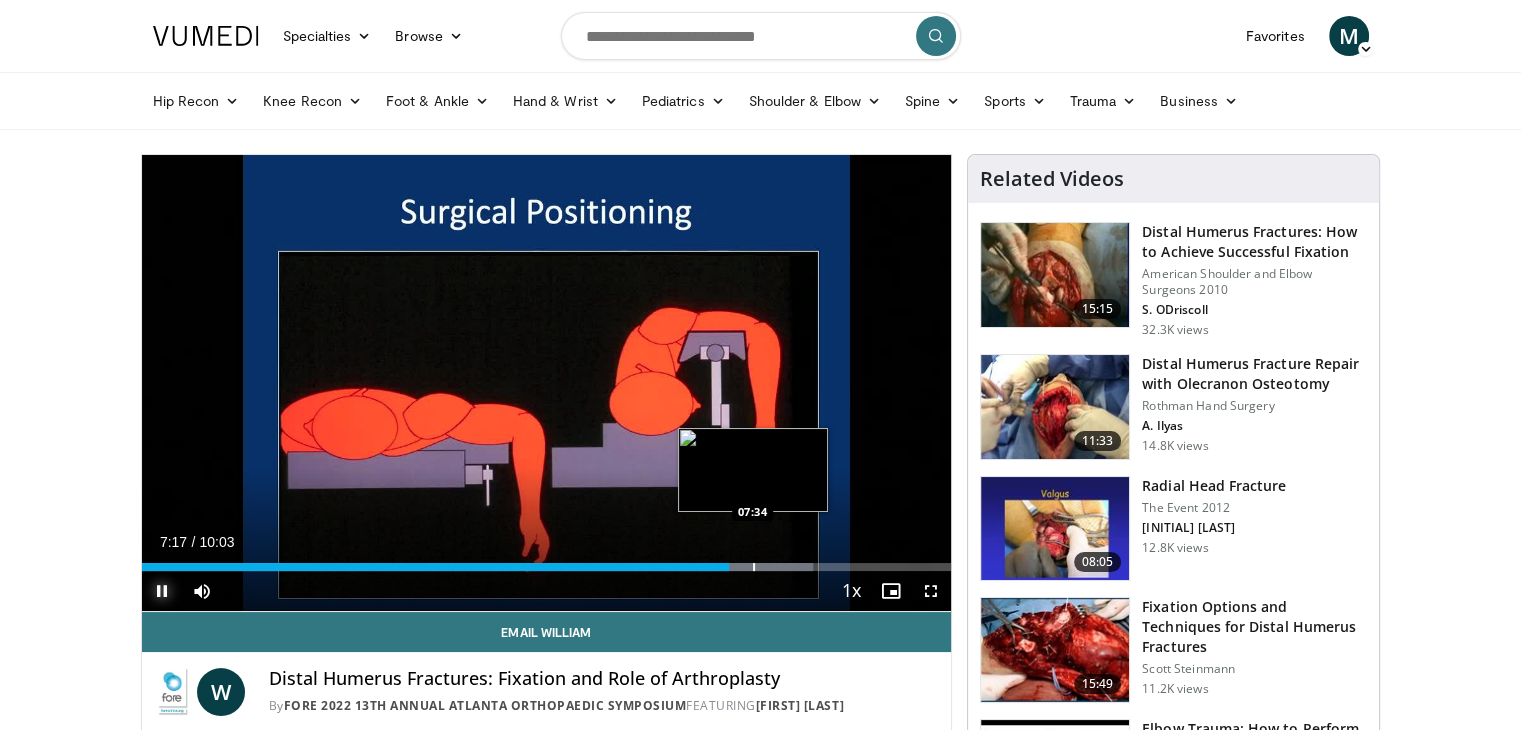 click at bounding box center [754, 567] 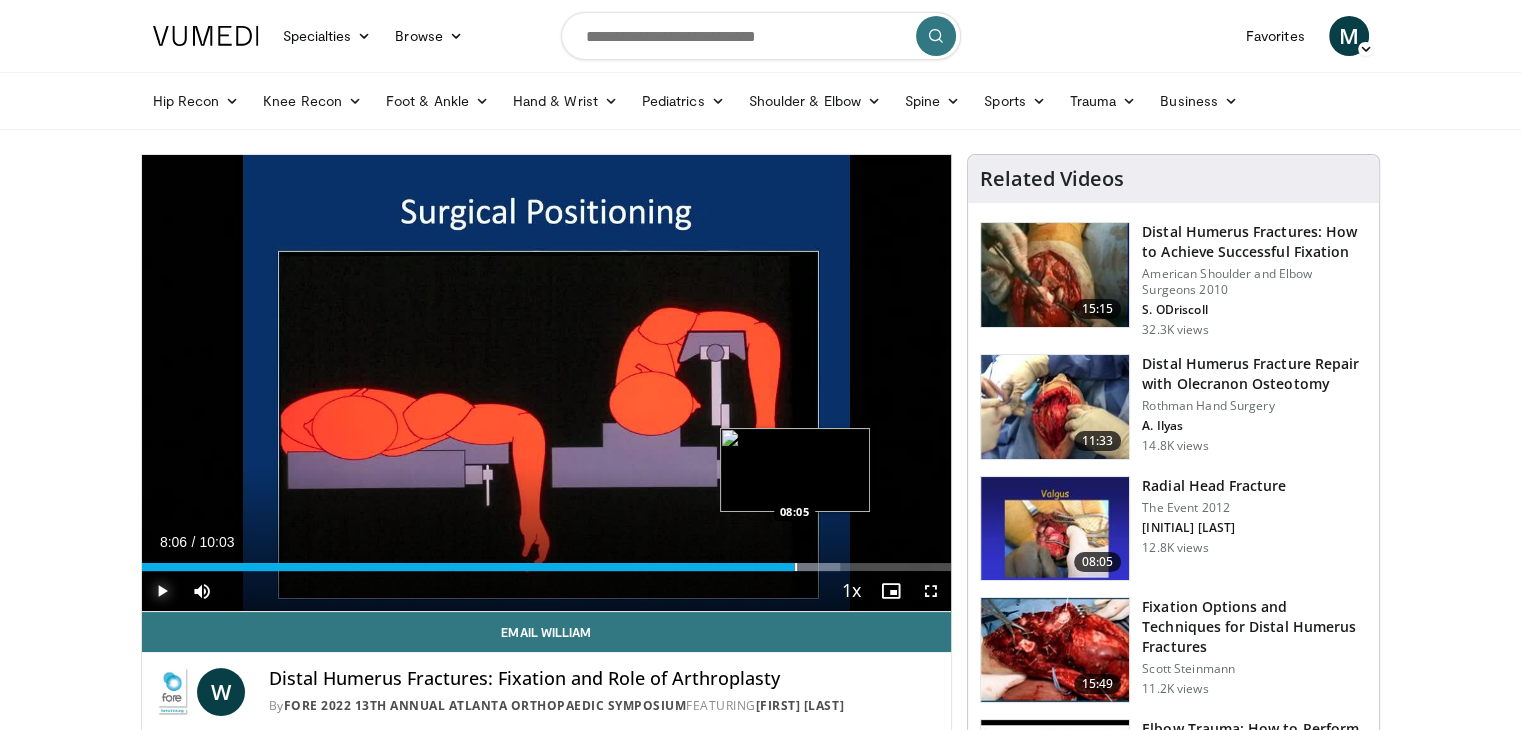 click on "Loaded :  86.23% 07:39 08:05" at bounding box center (547, 561) 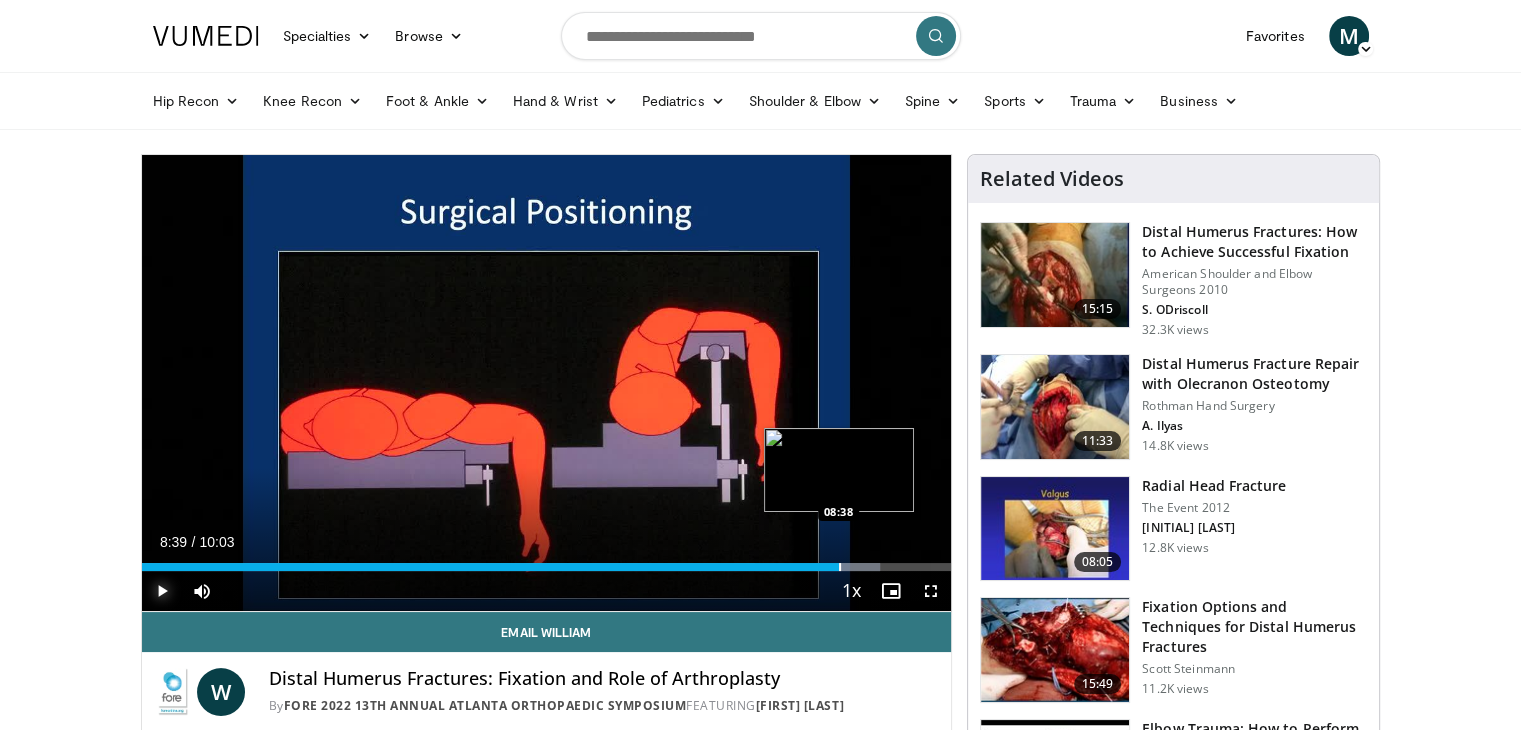 click at bounding box center [840, 567] 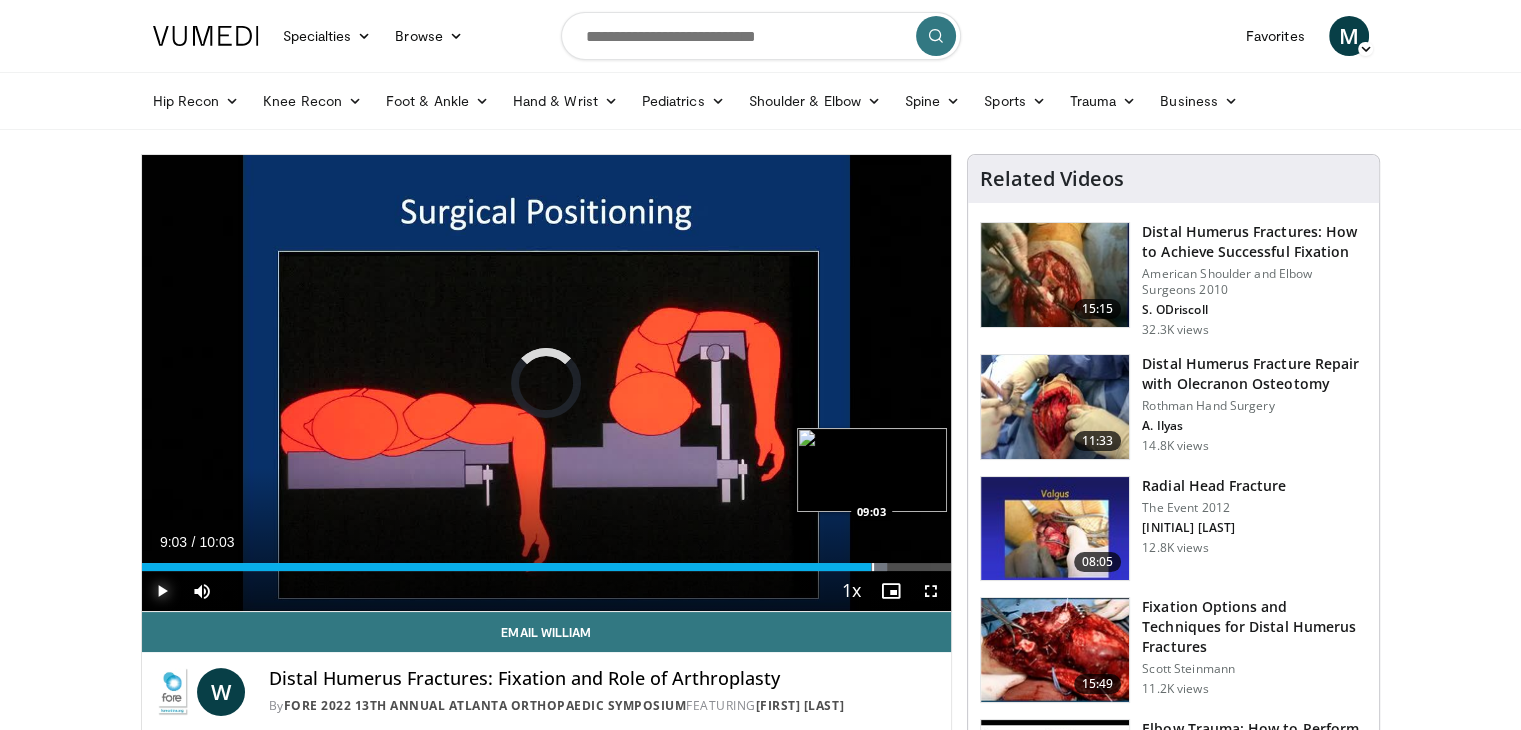 click at bounding box center (873, 567) 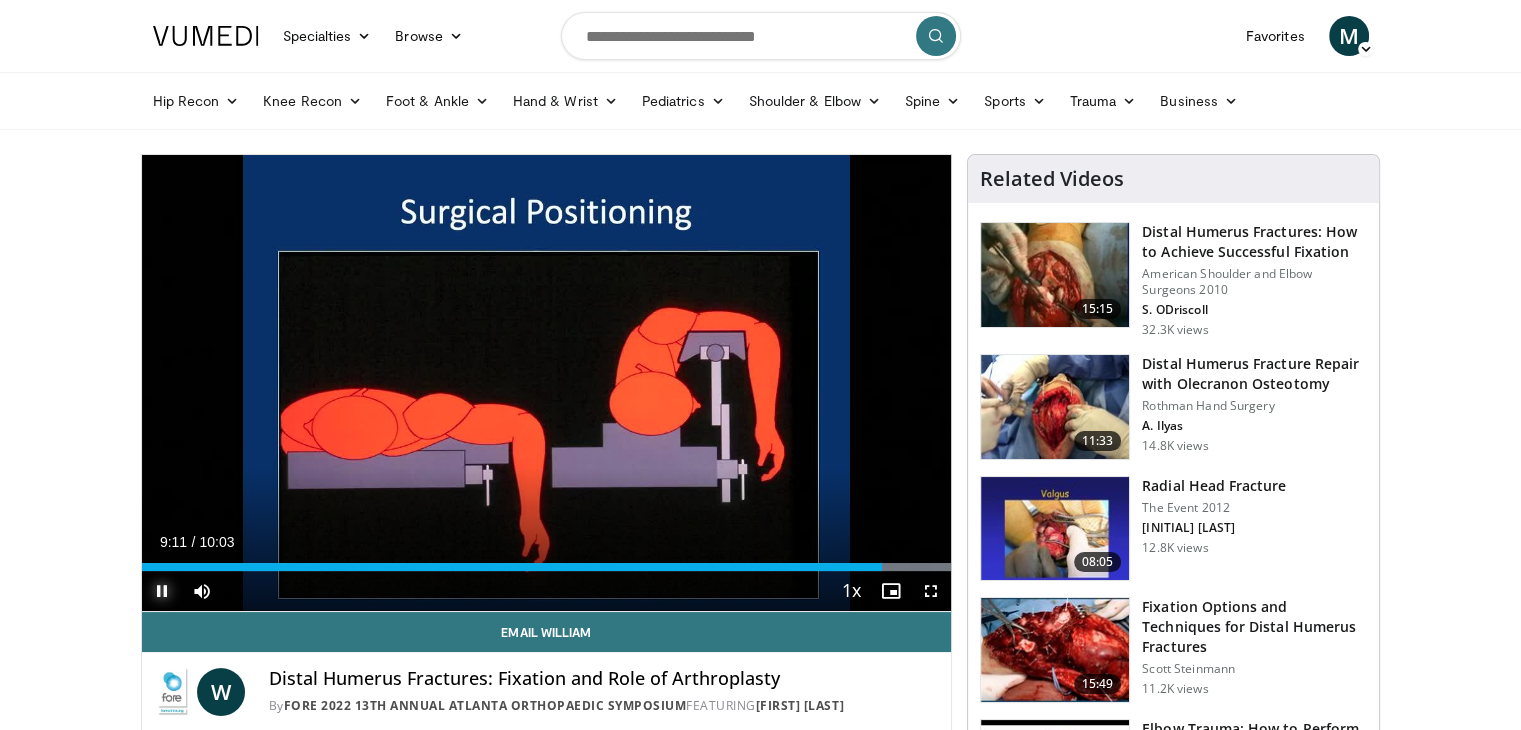 click at bounding box center [162, 591] 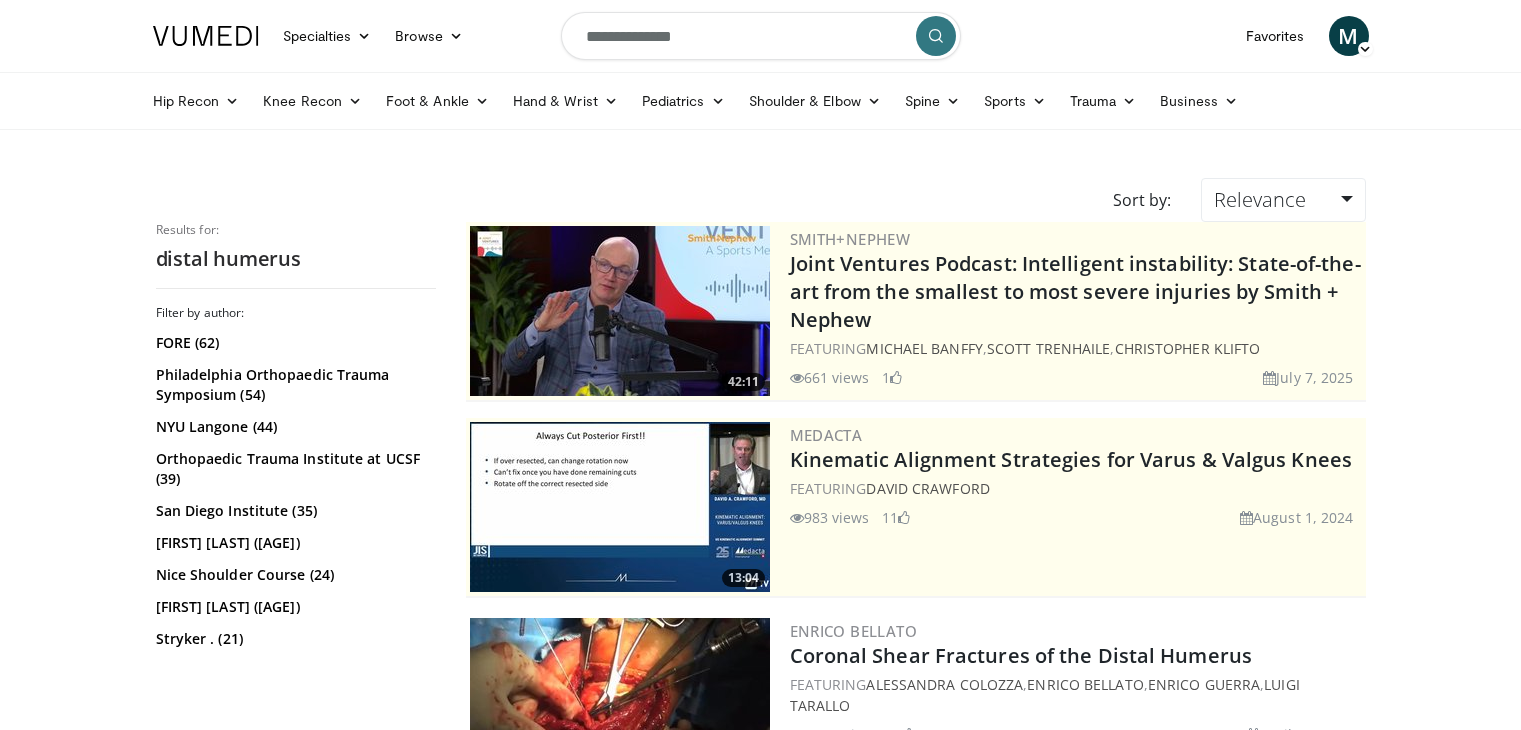 scroll, scrollTop: 3600, scrollLeft: 0, axis: vertical 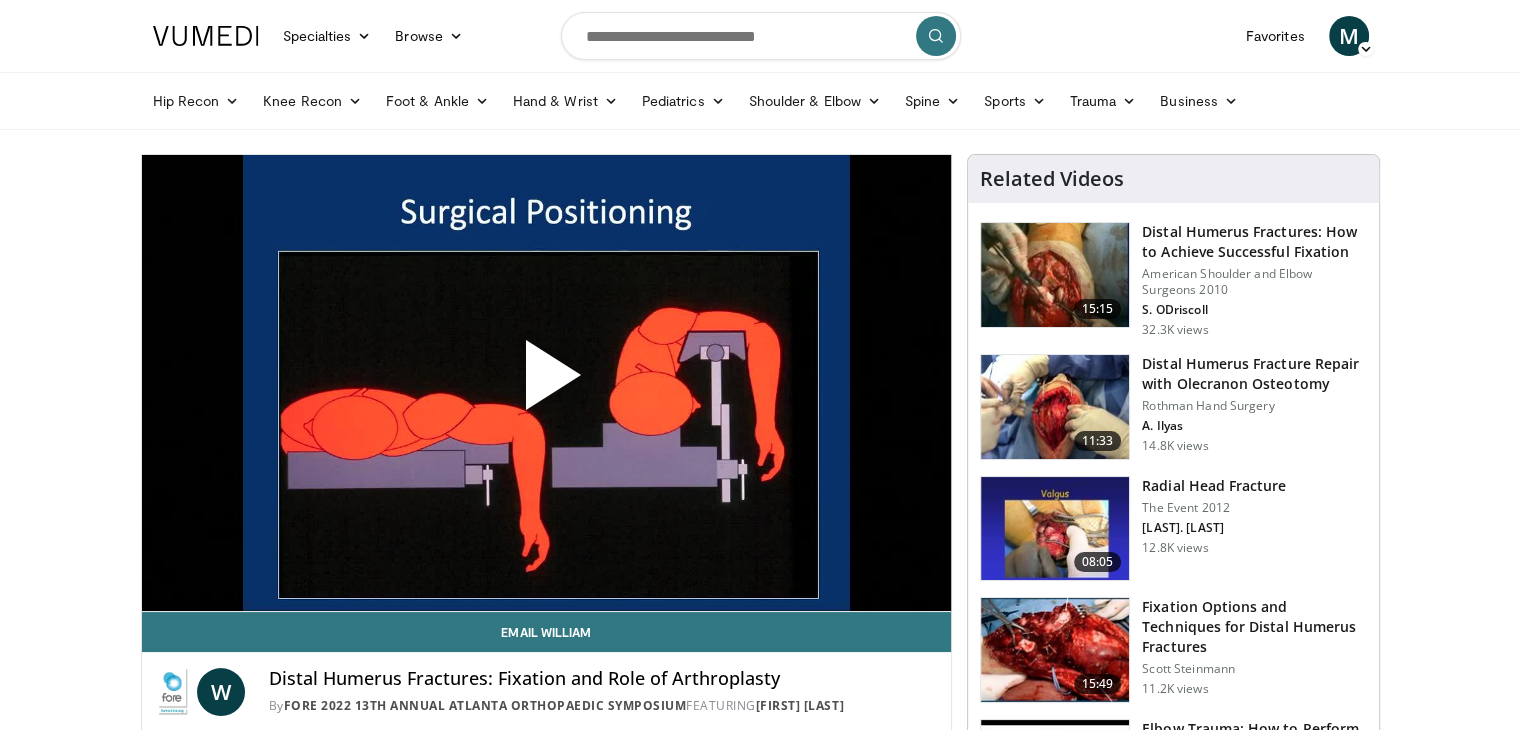 click at bounding box center [1055, 275] 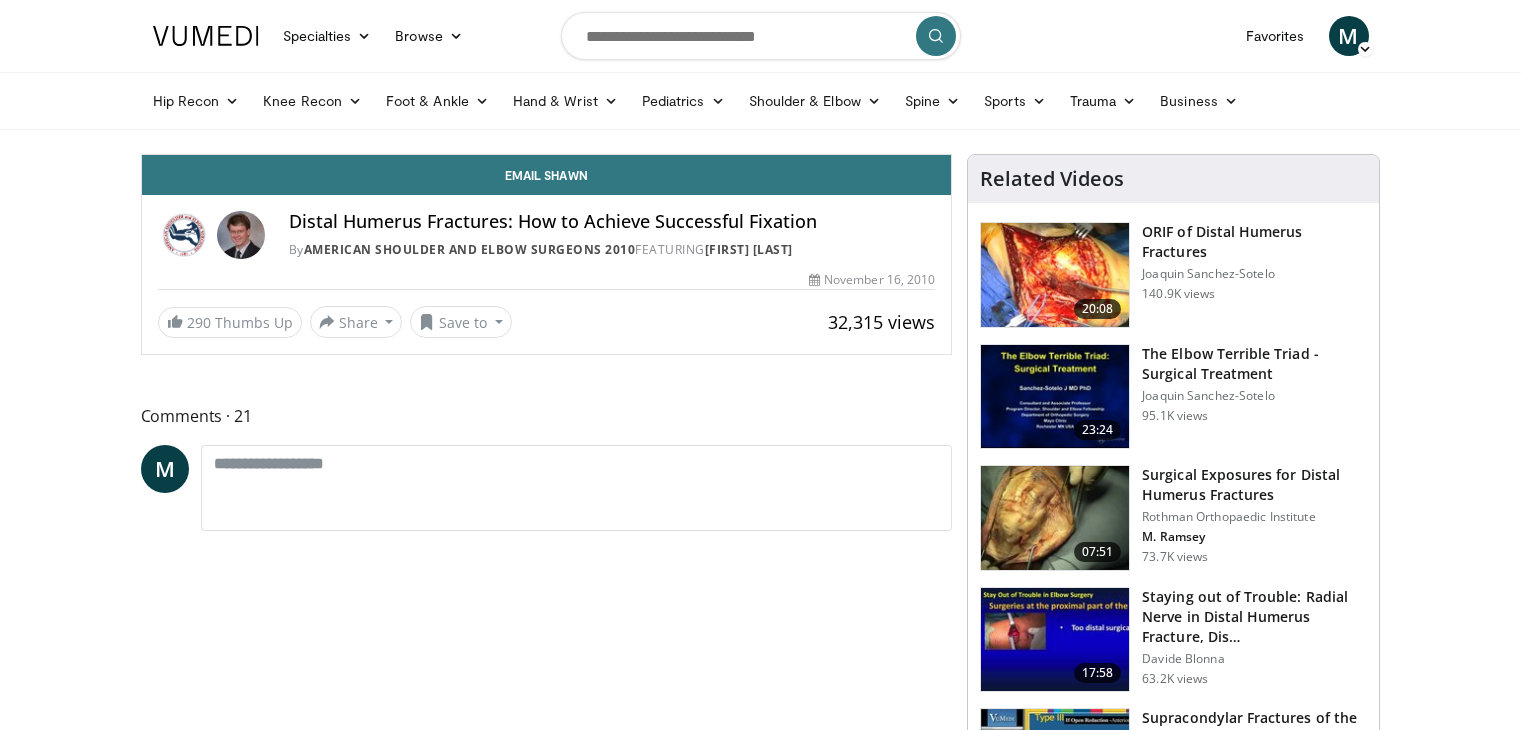 scroll, scrollTop: 0, scrollLeft: 0, axis: both 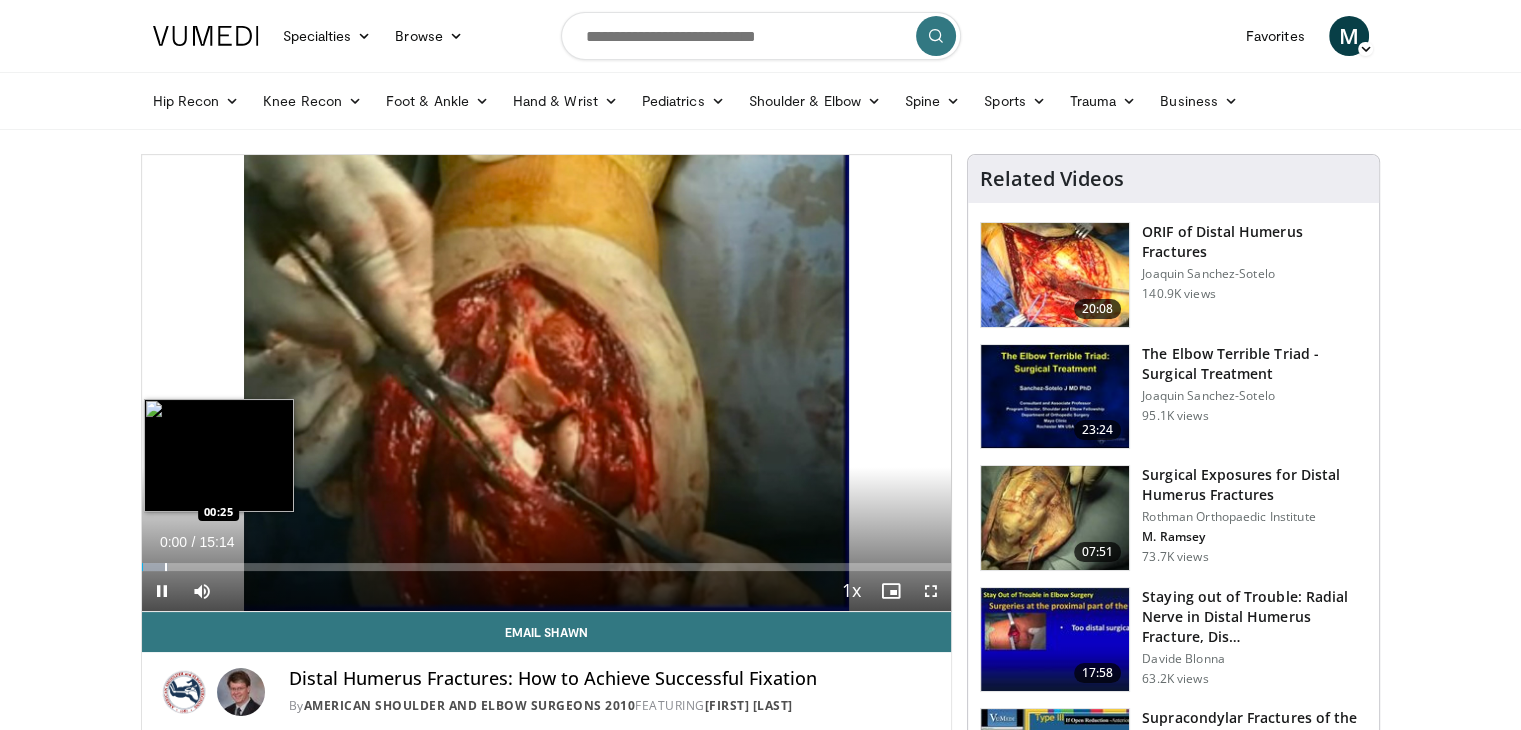click at bounding box center (166, 567) 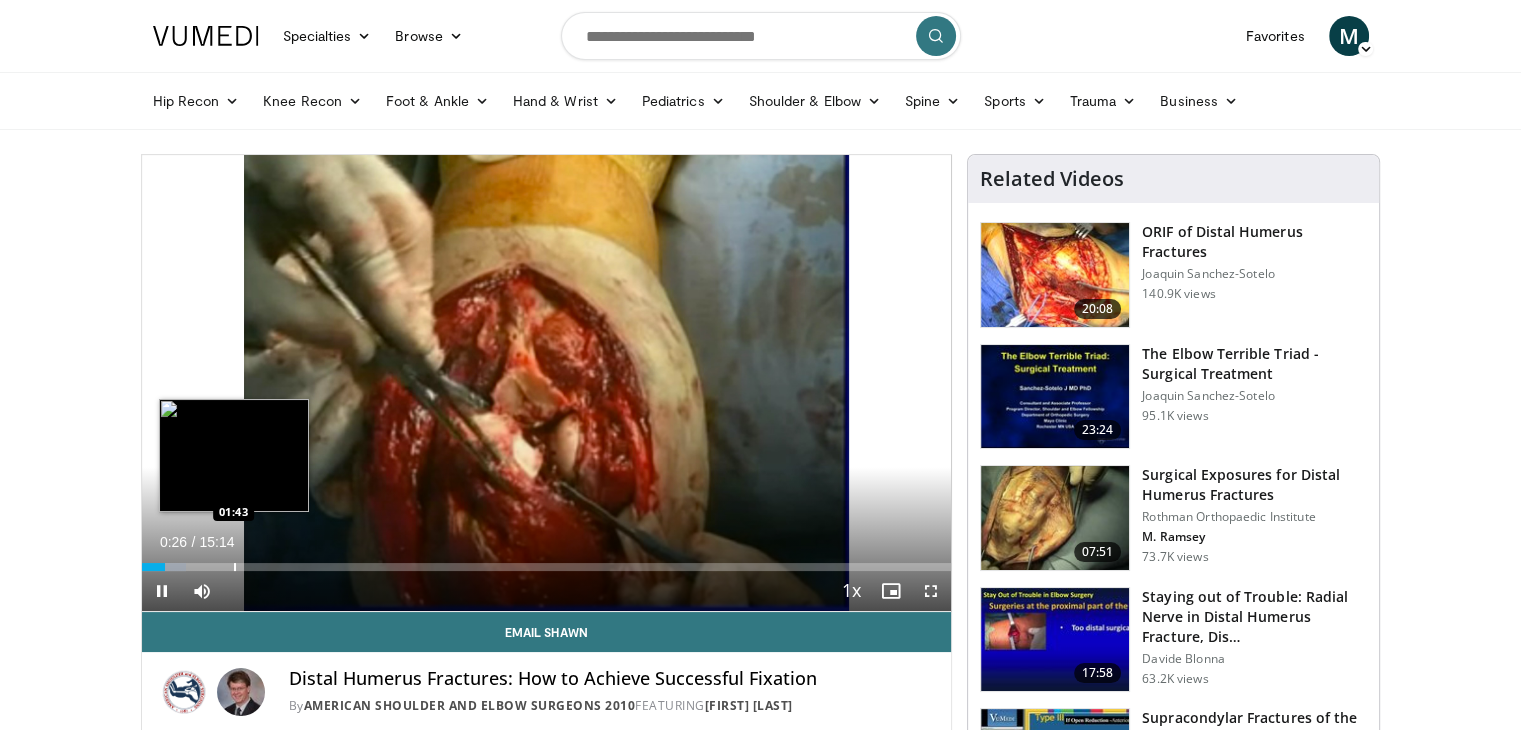 click at bounding box center [235, 567] 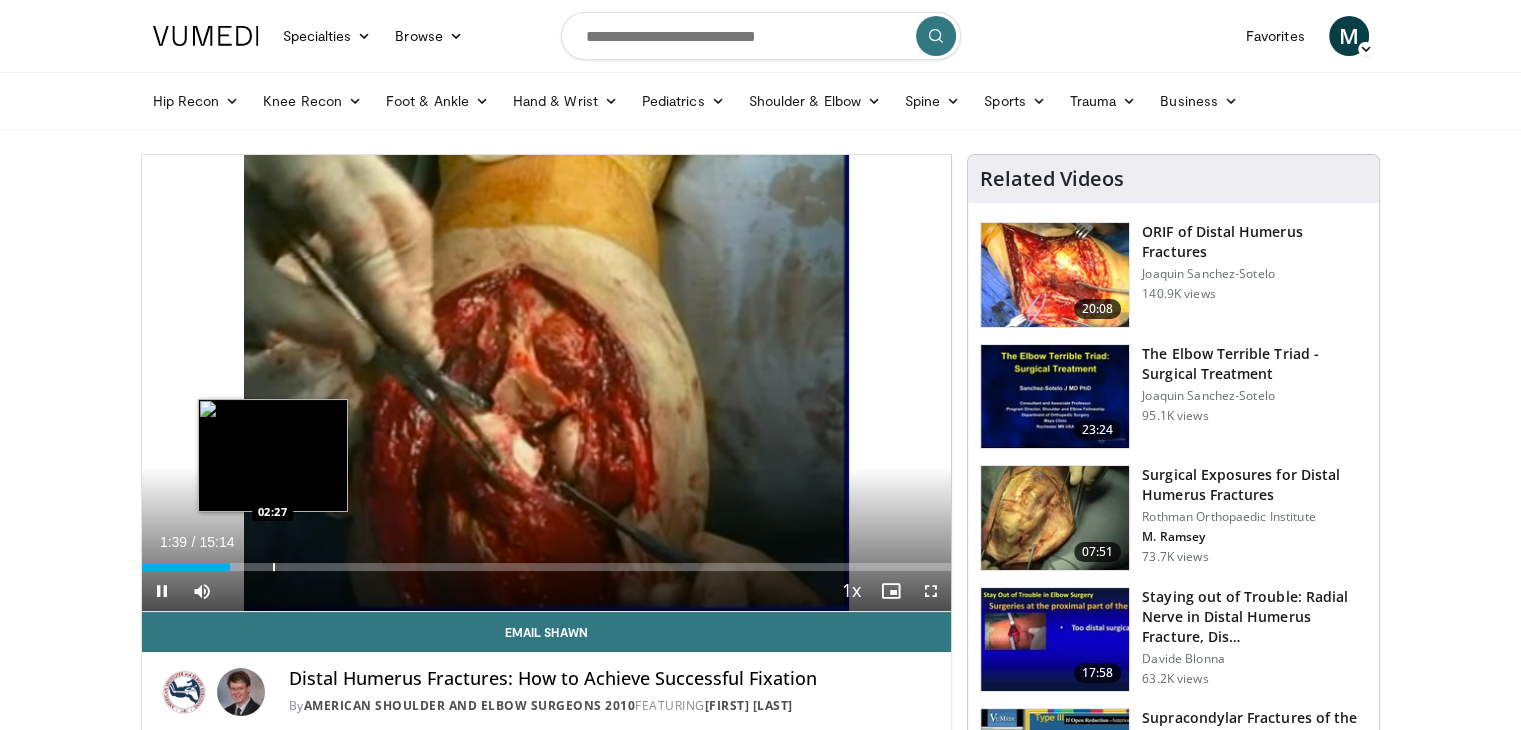 click at bounding box center (274, 567) 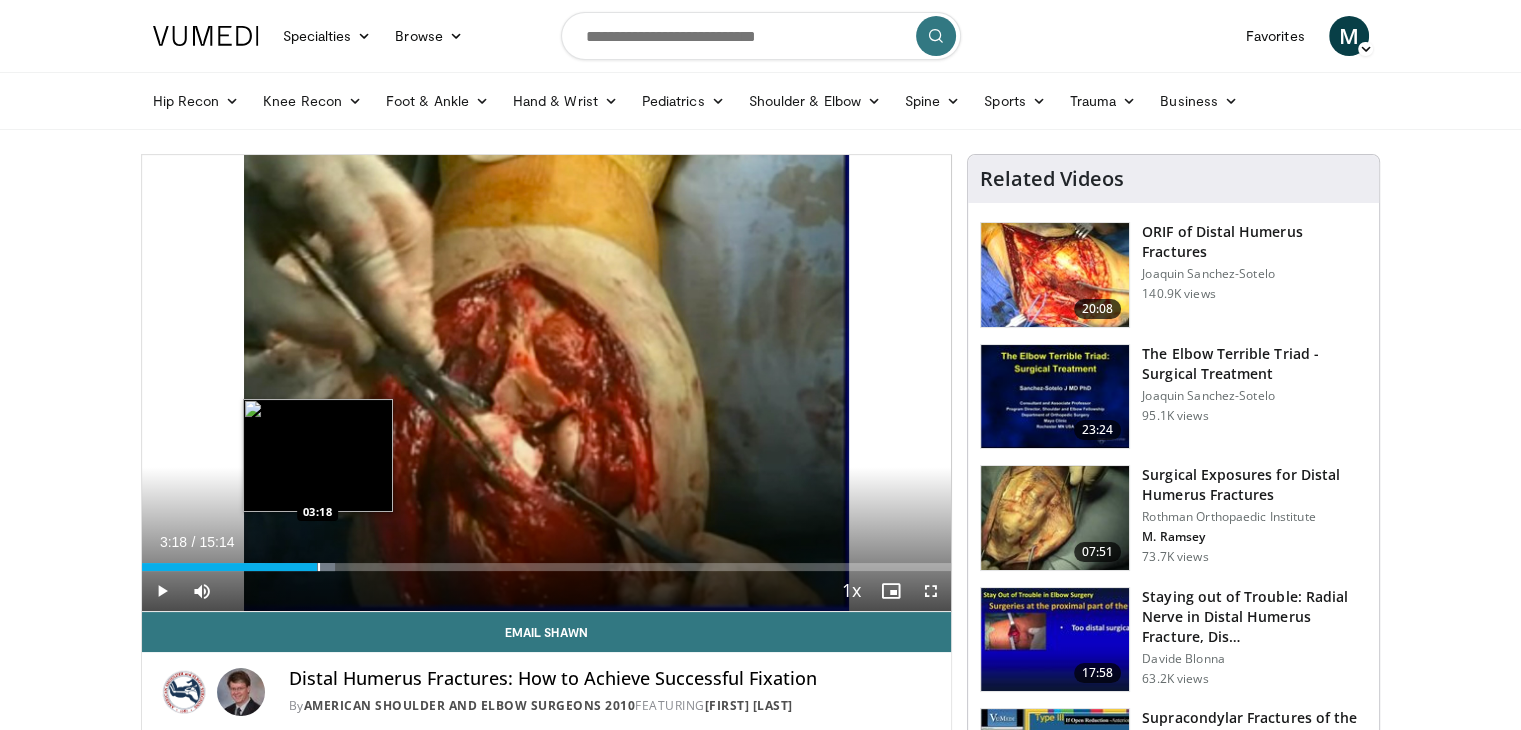 click on "Loaded :  23.86% 02:30 03:18" at bounding box center (547, 561) 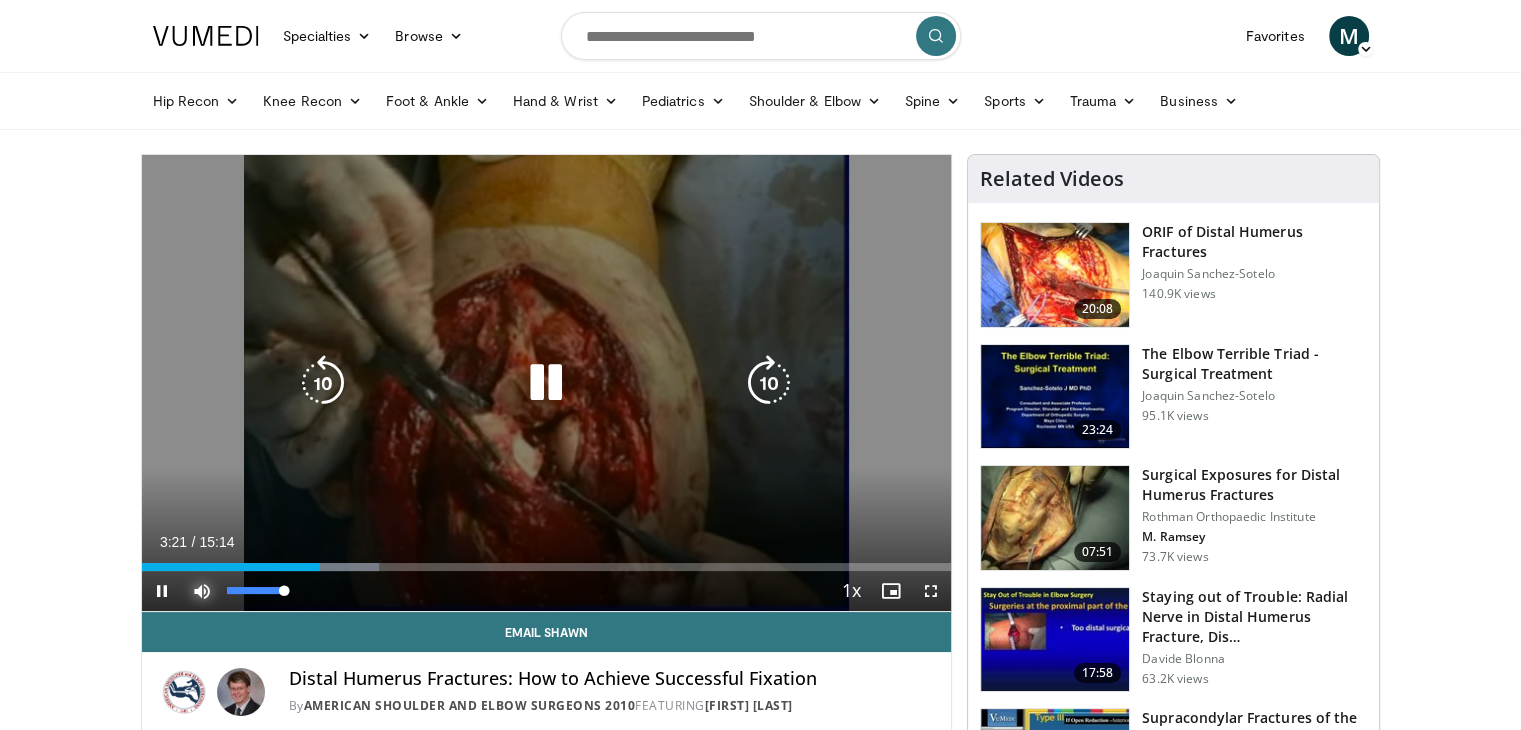 click at bounding box center [202, 591] 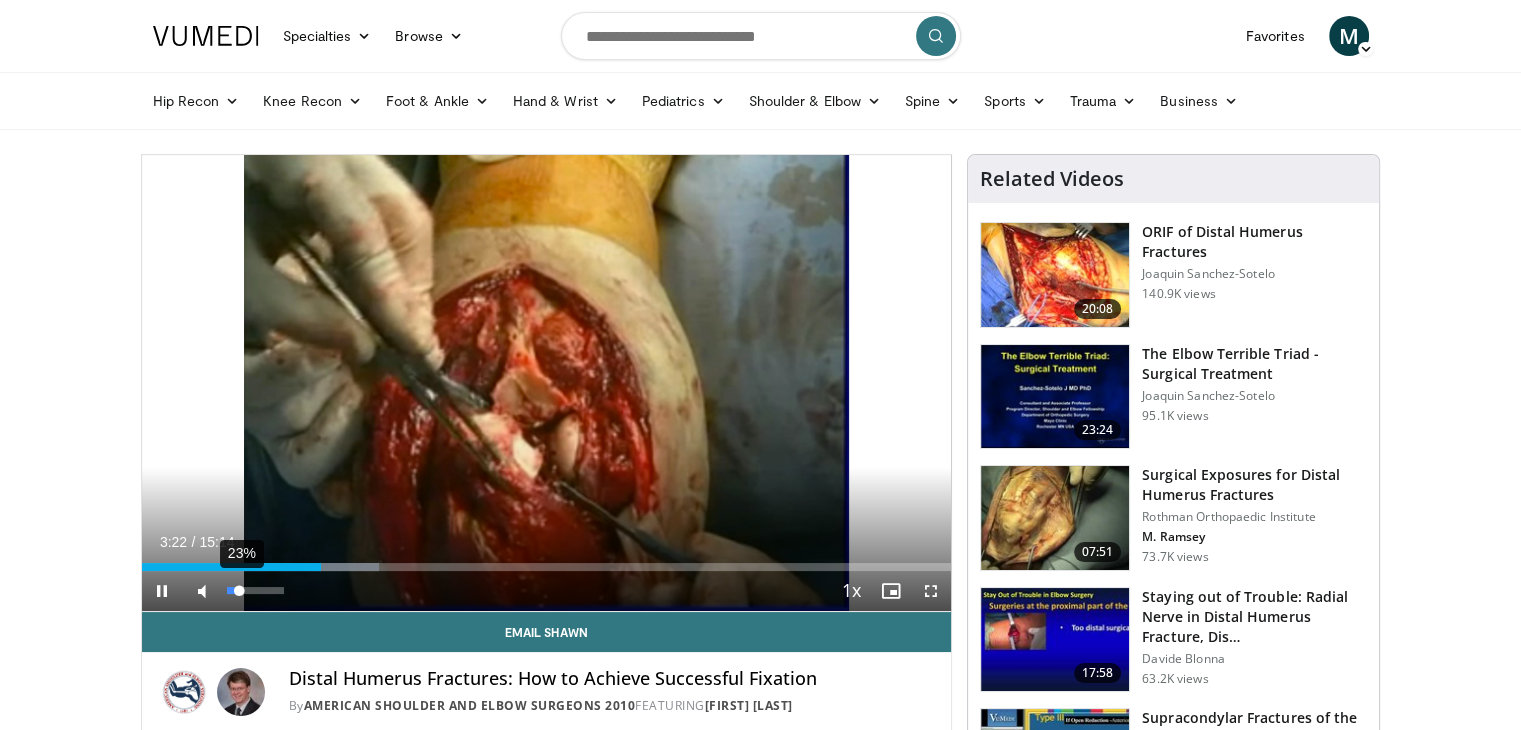 click on "23%" at bounding box center [256, 591] 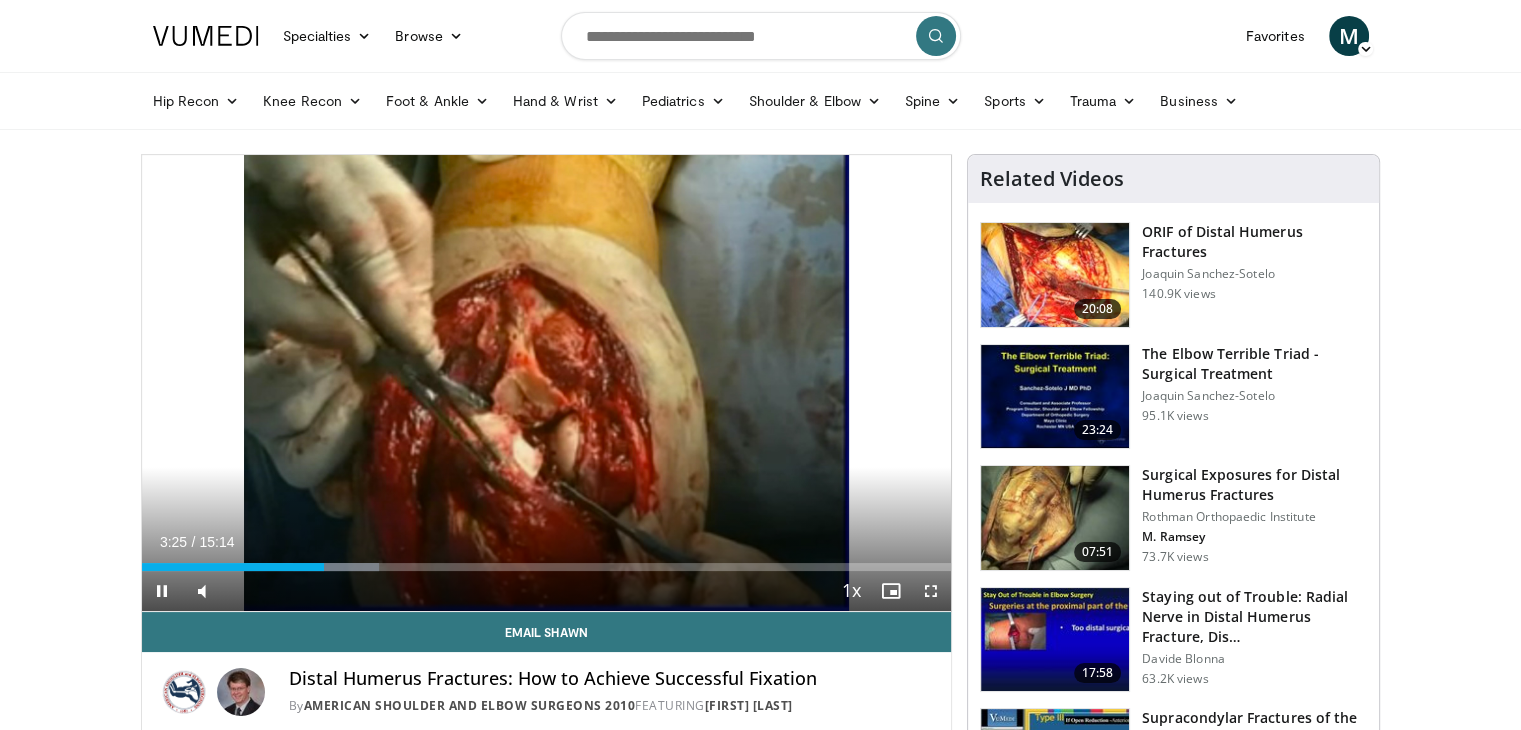 click on "**********" at bounding box center (547, 383) 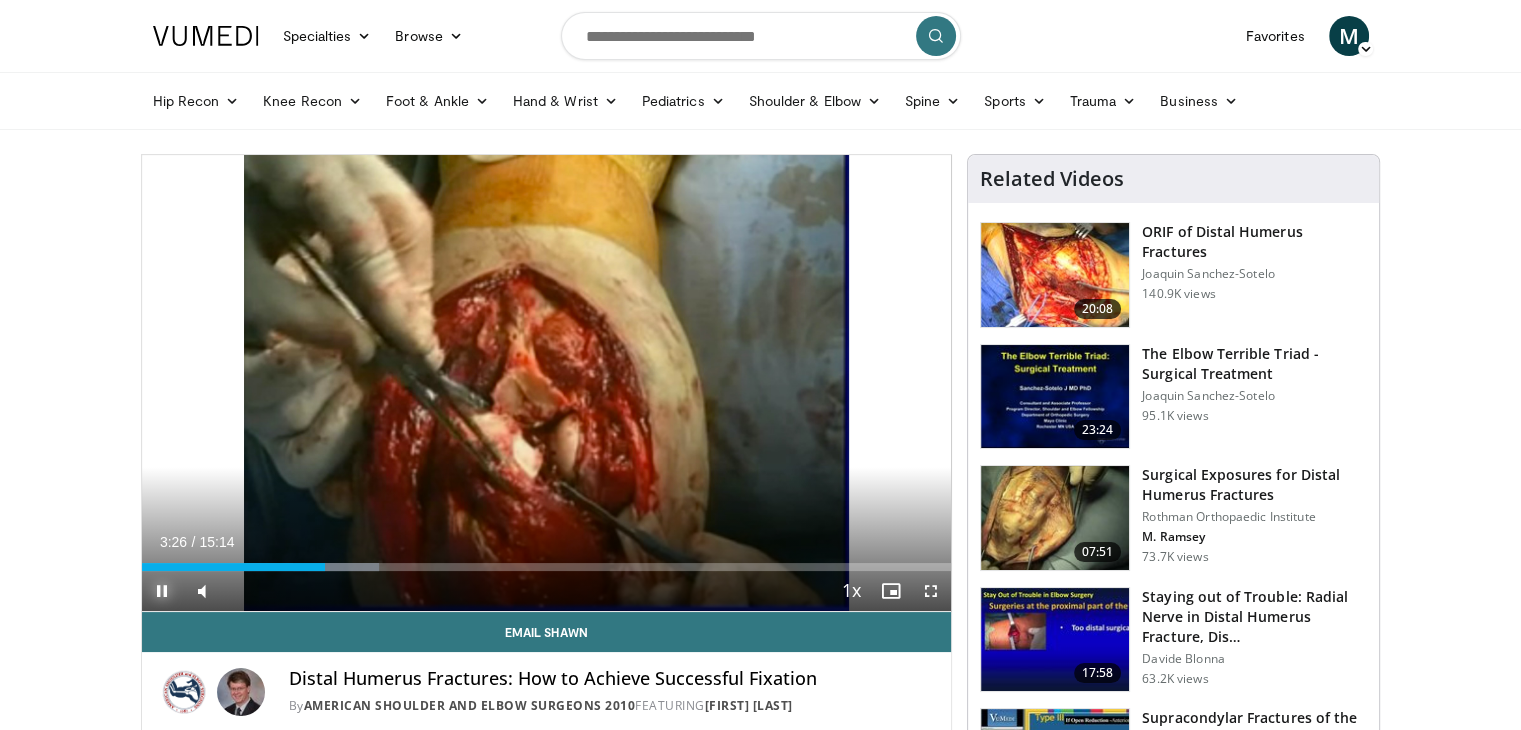 click at bounding box center [162, 591] 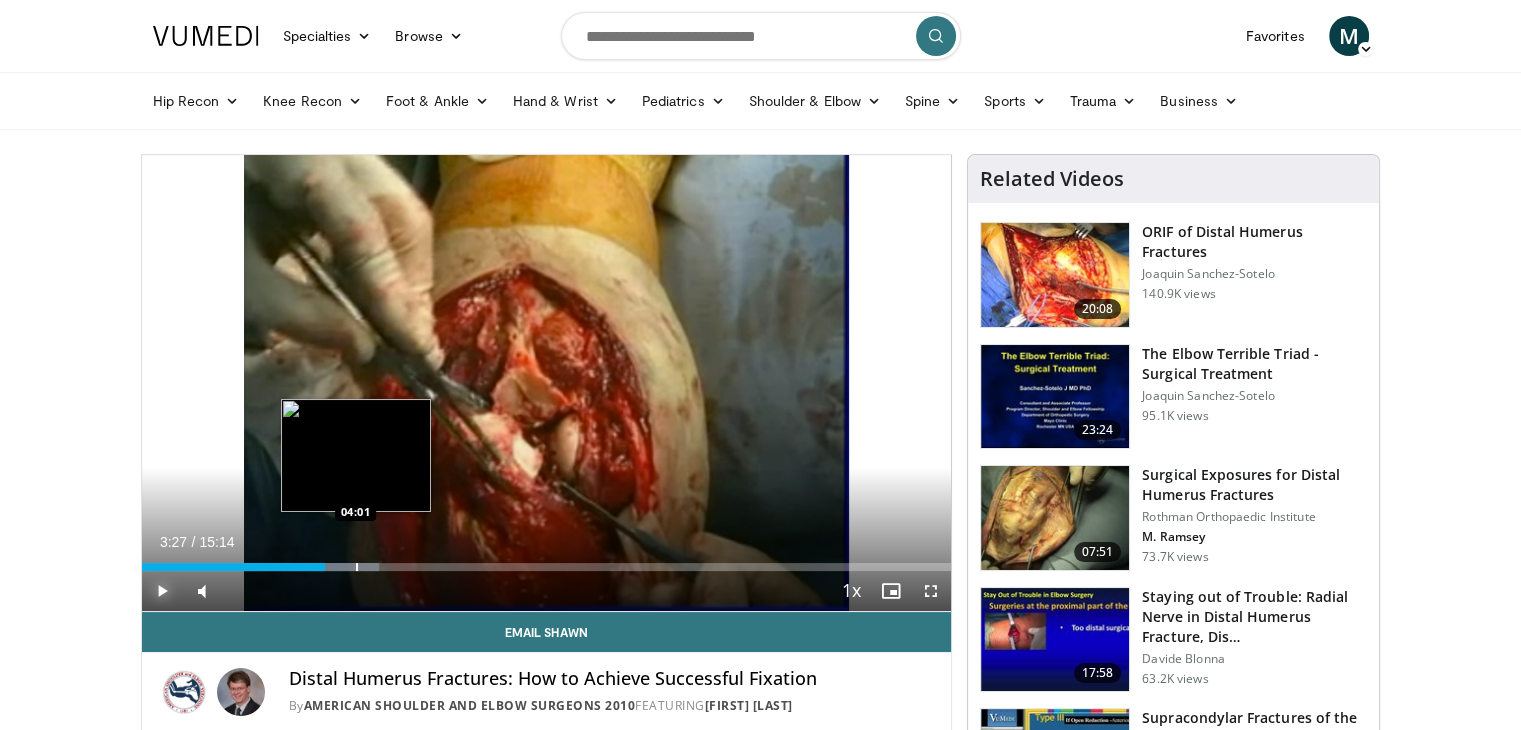 click at bounding box center (357, 567) 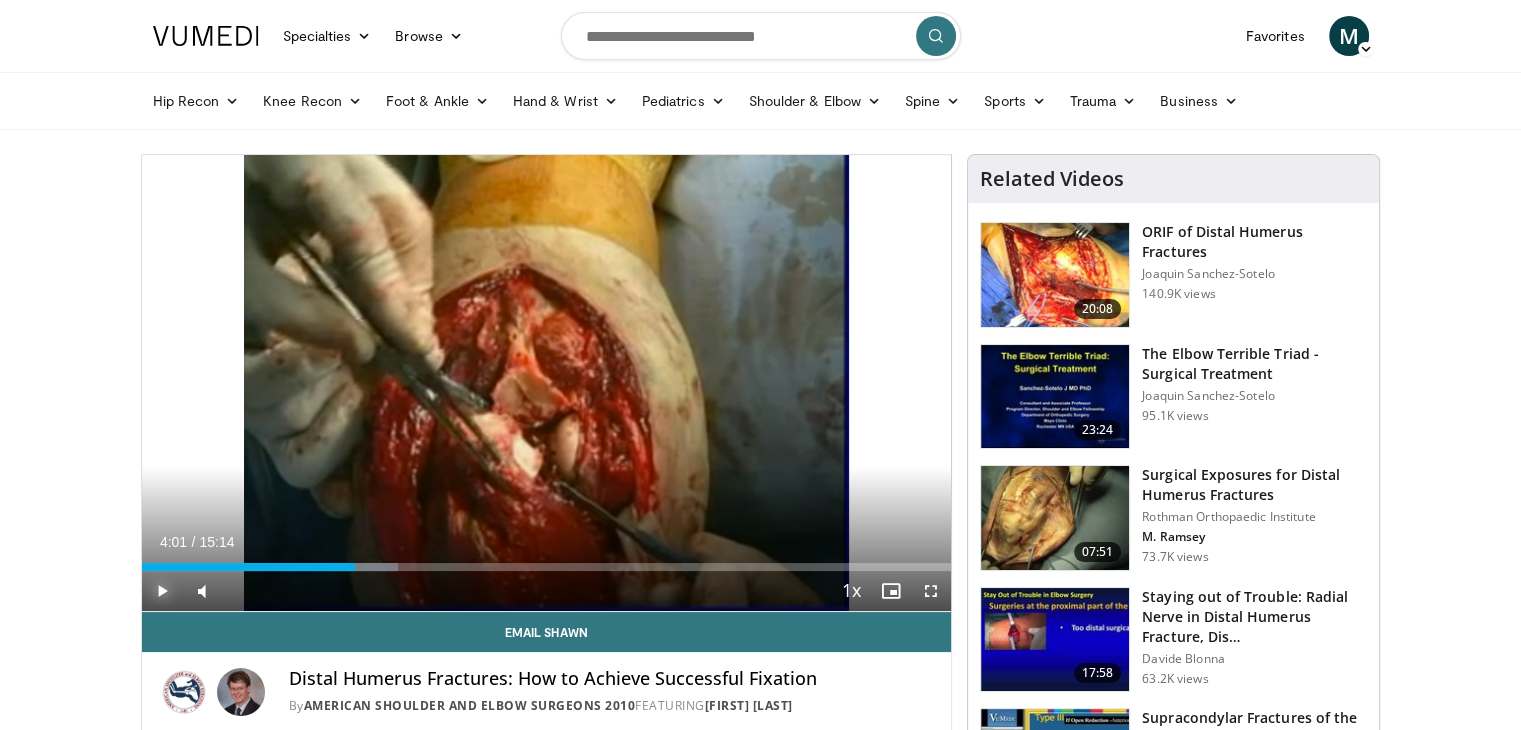 click at bounding box center [162, 591] 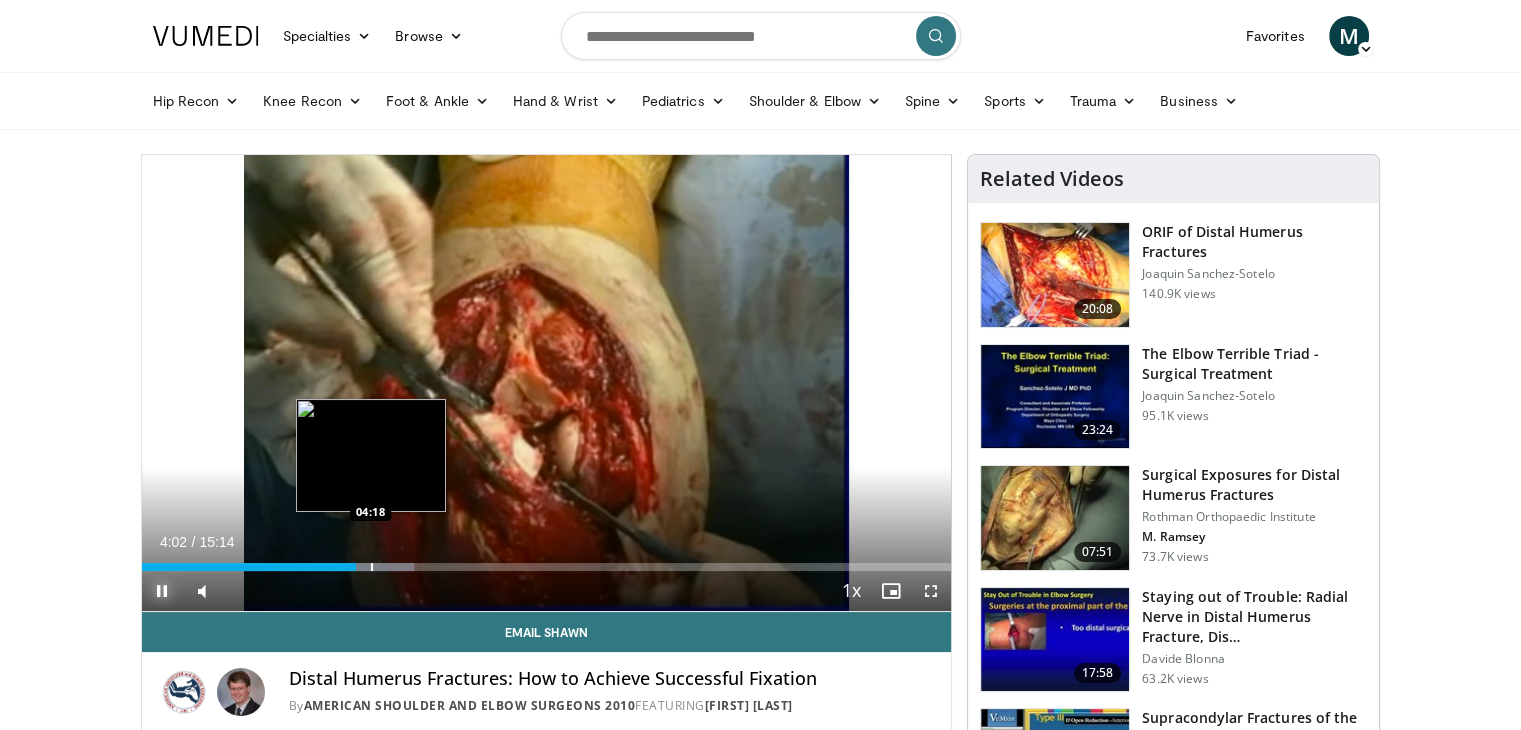 click at bounding box center (372, 567) 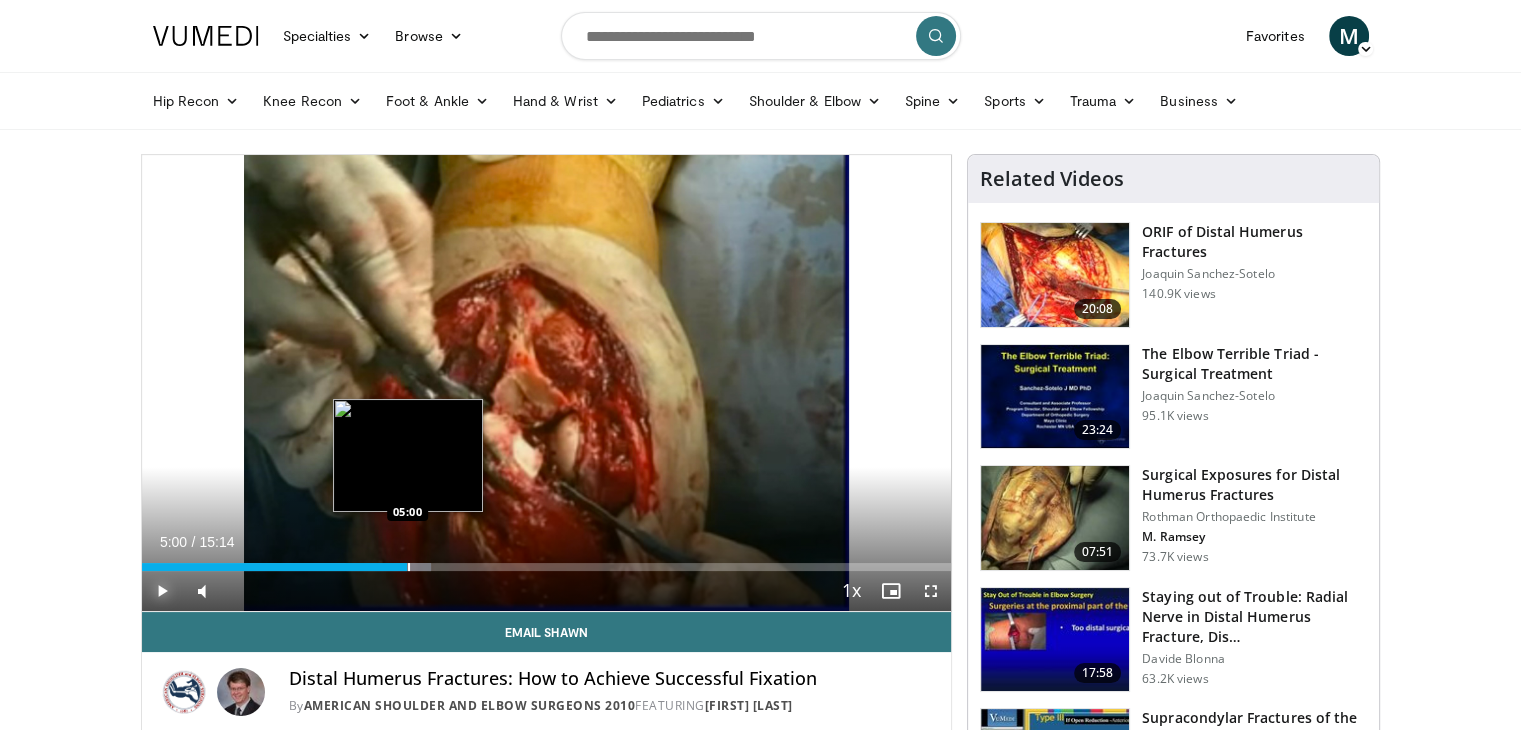 click at bounding box center [409, 567] 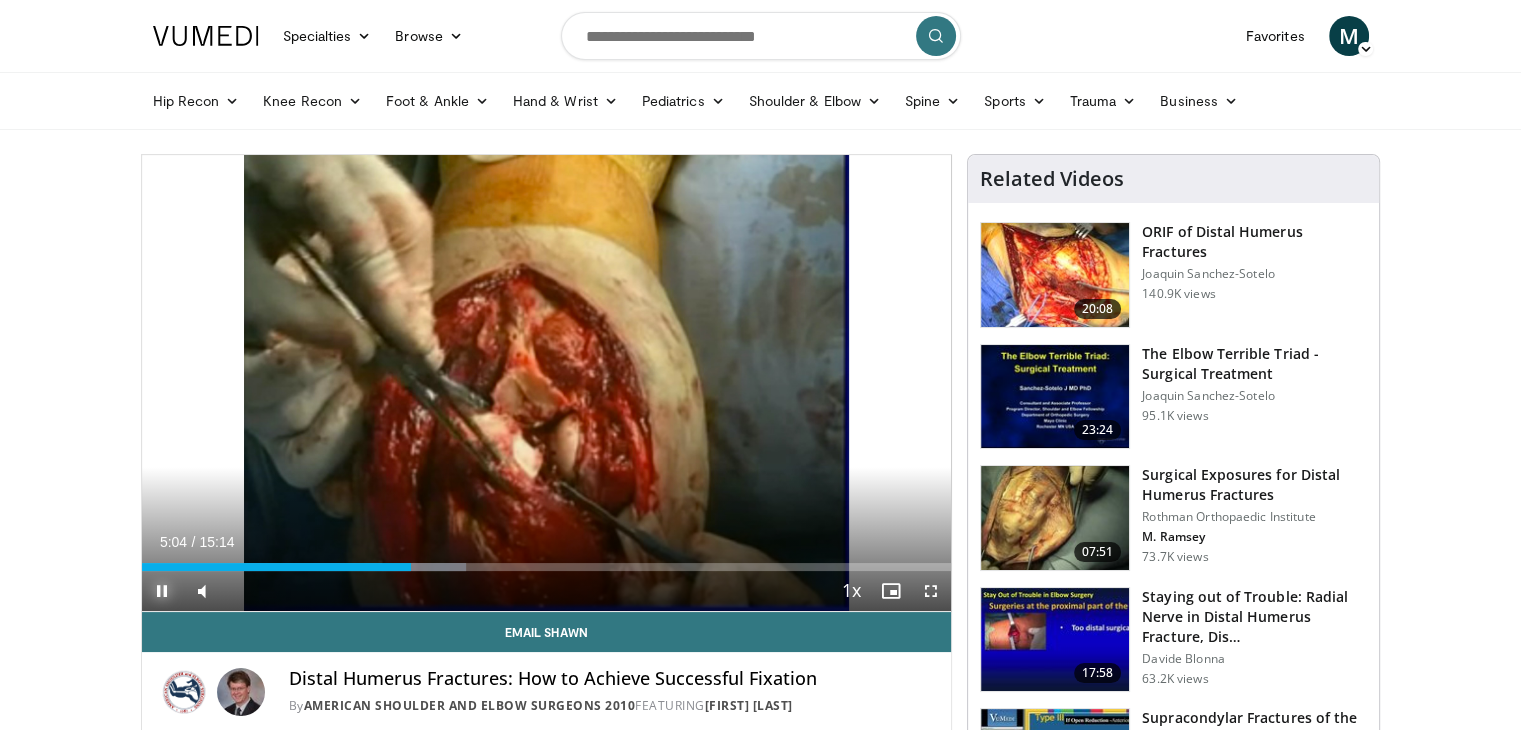click at bounding box center [162, 591] 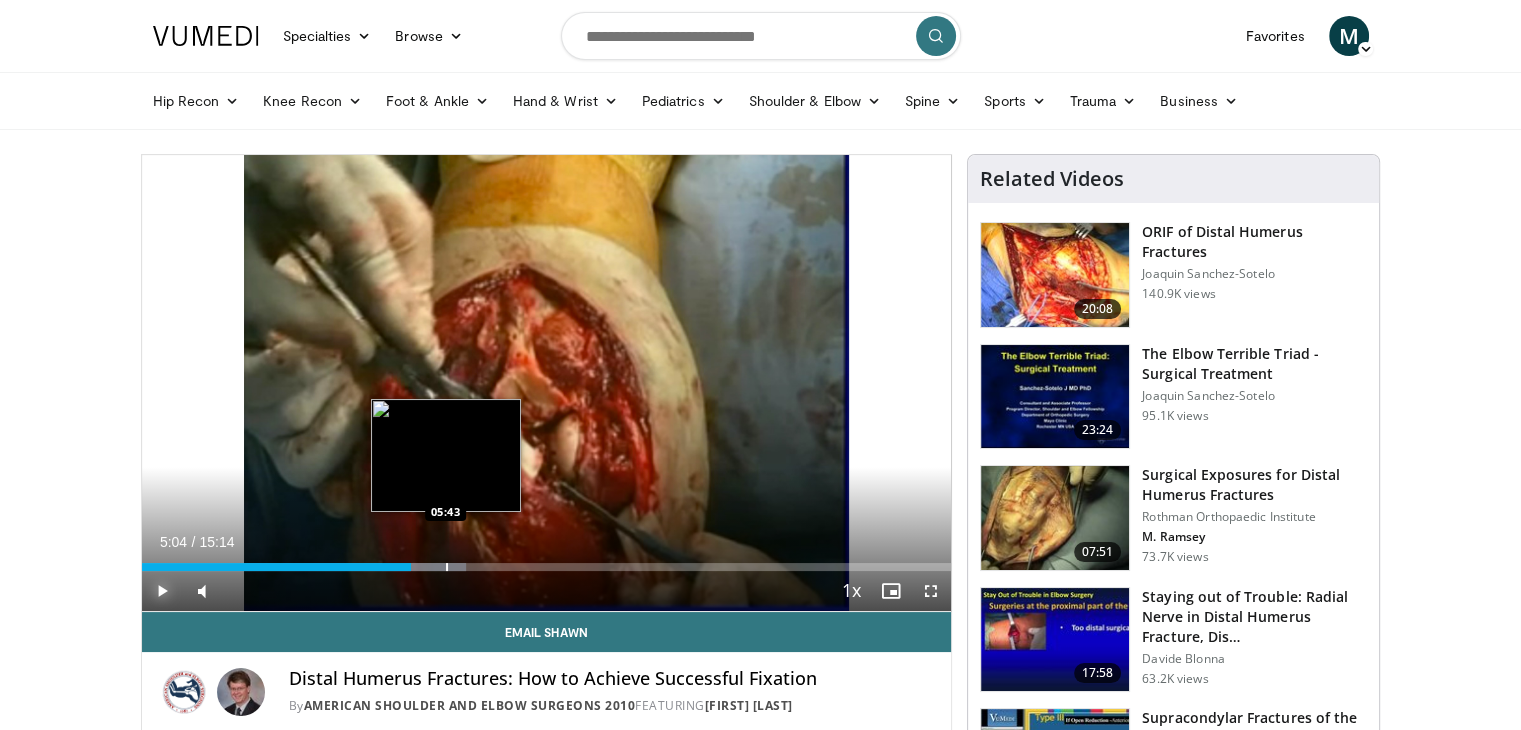 click at bounding box center (447, 567) 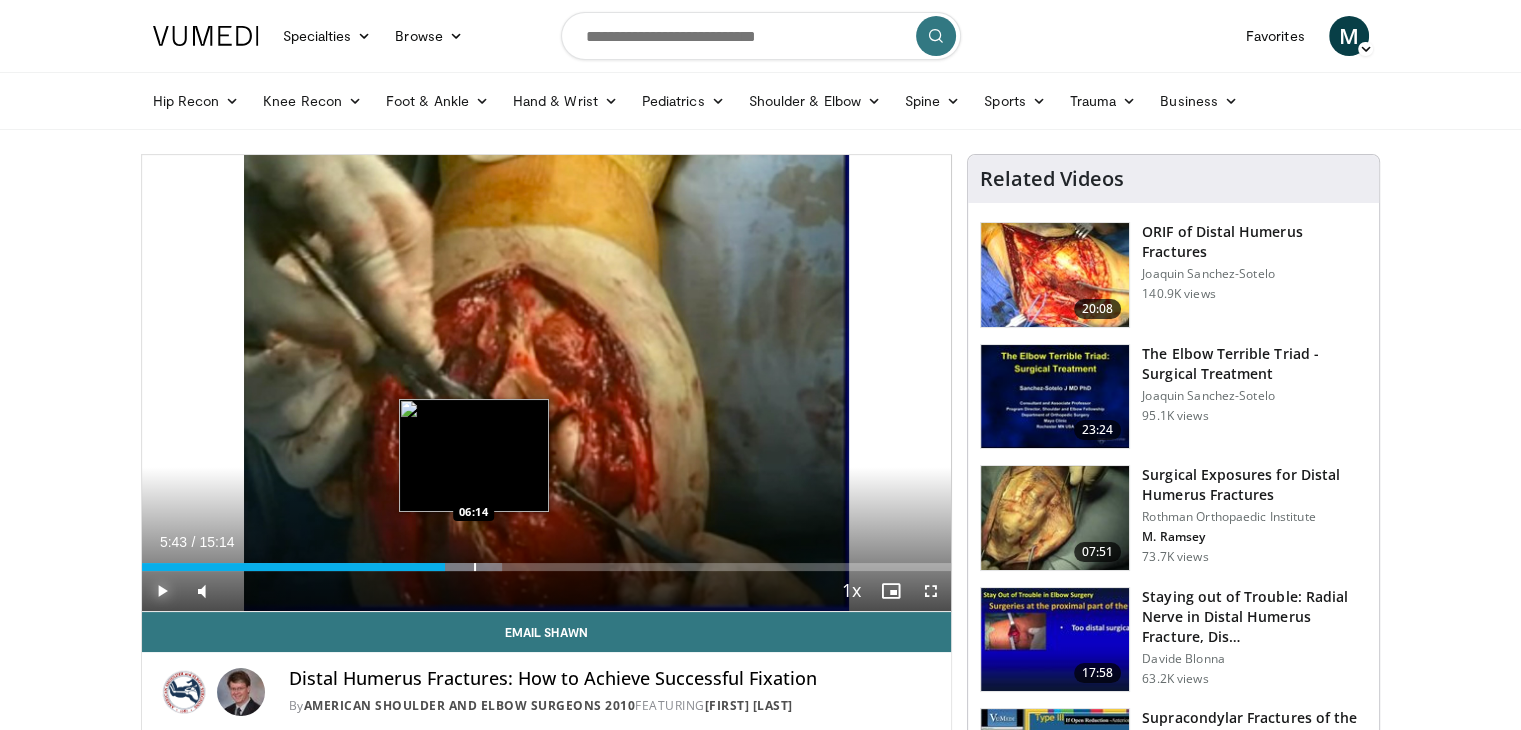 click at bounding box center [475, 567] 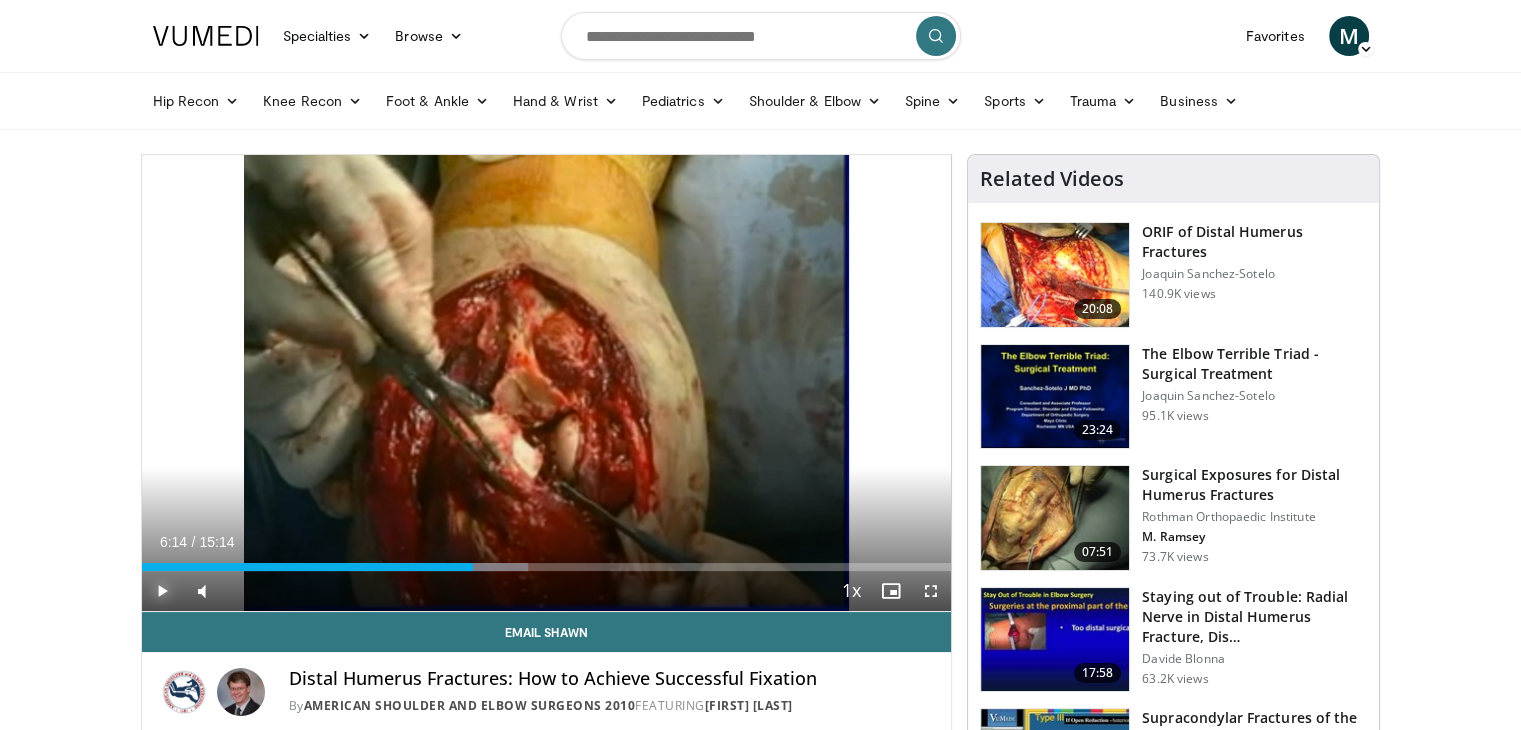 click at bounding box center (162, 591) 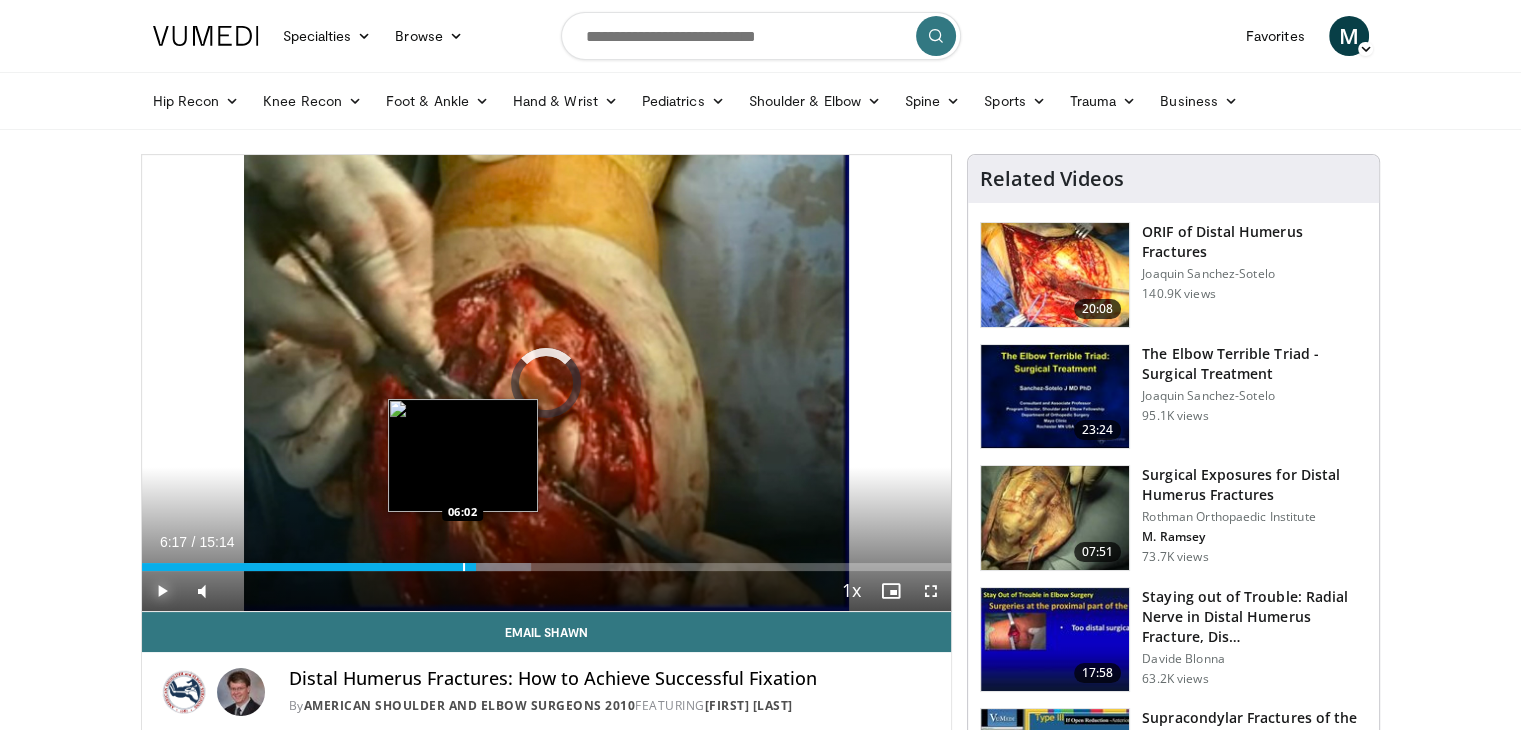 click on "Loaded :  48.11% 06:18 06:02" at bounding box center [547, 561] 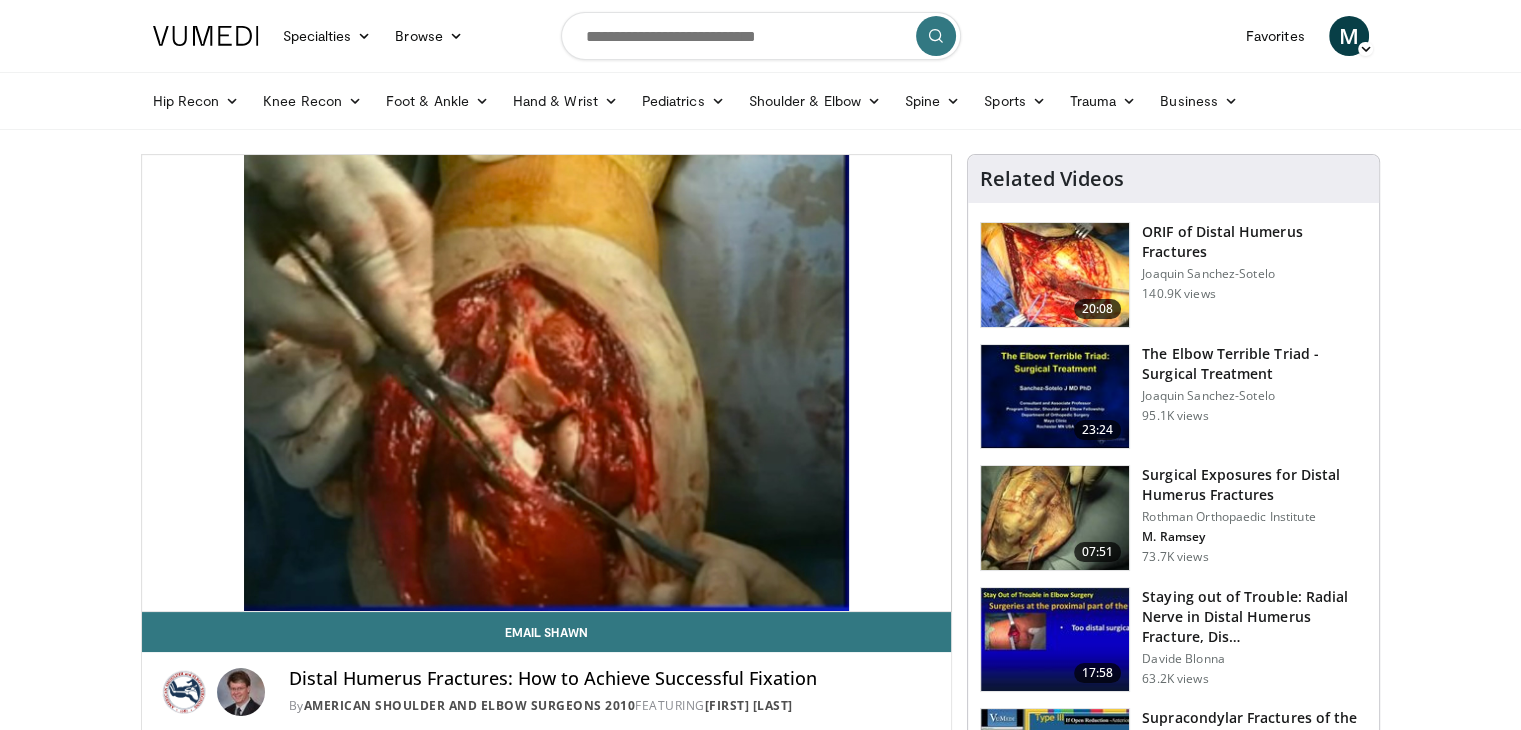click on "Specialties
Adult & Family Medicine
Allergy, Asthma, Immunology
Anesthesiology
Cardiology
Dental
Dermatology
Endocrinology
Gastroenterology & Hepatology
General Surgery
Hematology & Oncology
Infectious Disease
Nephrology
Neurology
Neurosurgery
Obstetrics & Gynecology
Ophthalmology
Oral Maxillofacial
Orthopaedics
Otolaryngology
Pediatrics
Plastic Surgery
Podiatry
Psychiatry
Pulmonology
Radiation Oncology
Radiology
Rheumatology
Urology" at bounding box center [760, 1685] 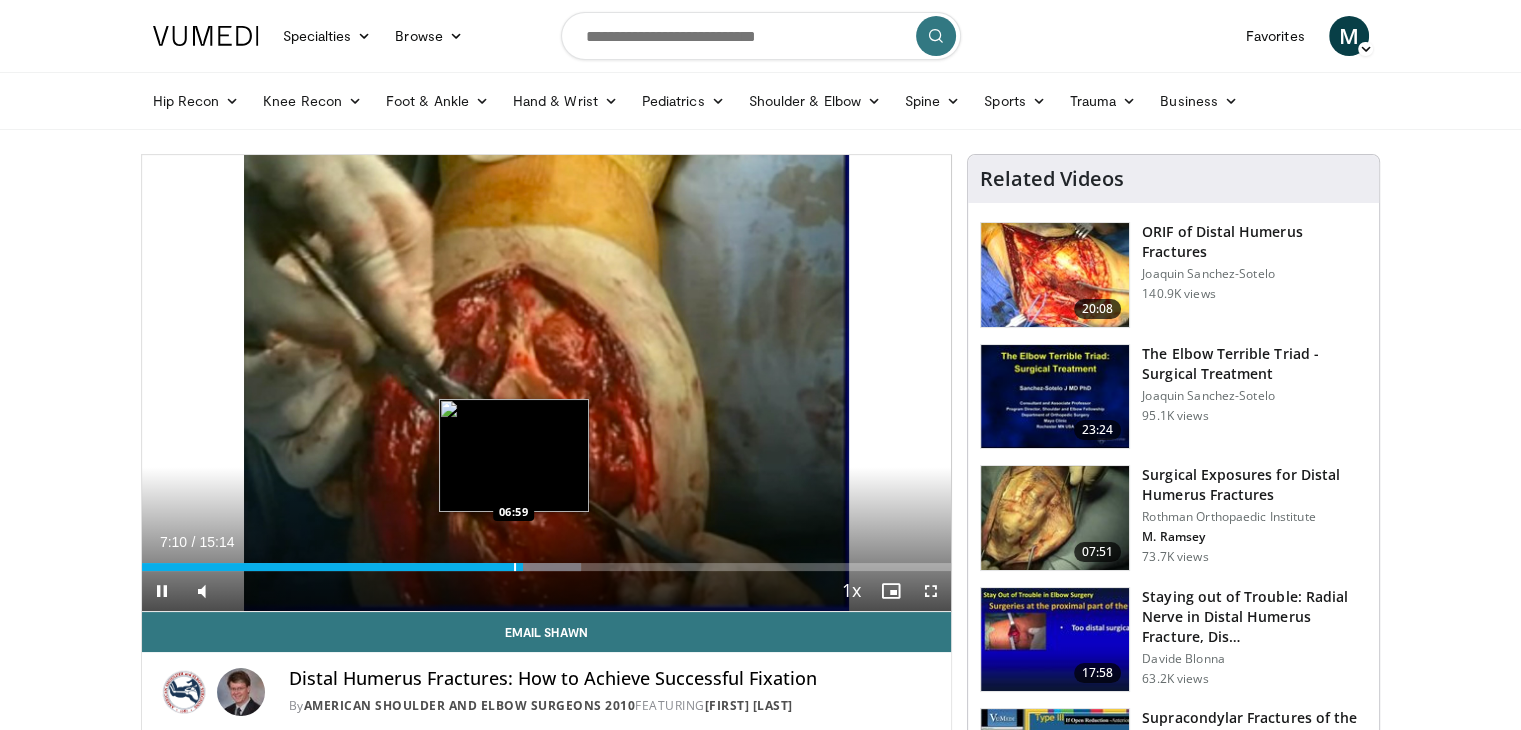 click at bounding box center (515, 567) 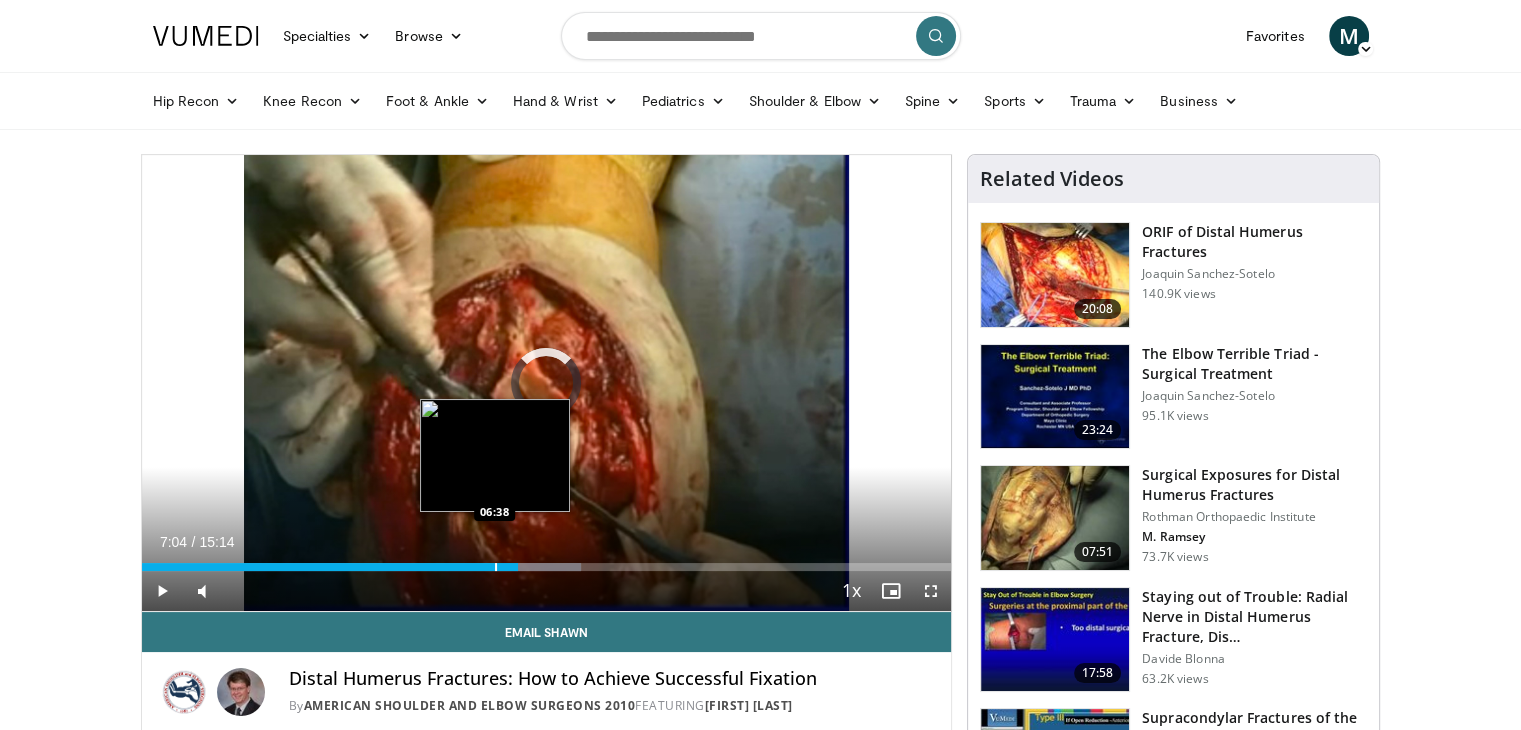 click on "07:04" at bounding box center (330, 567) 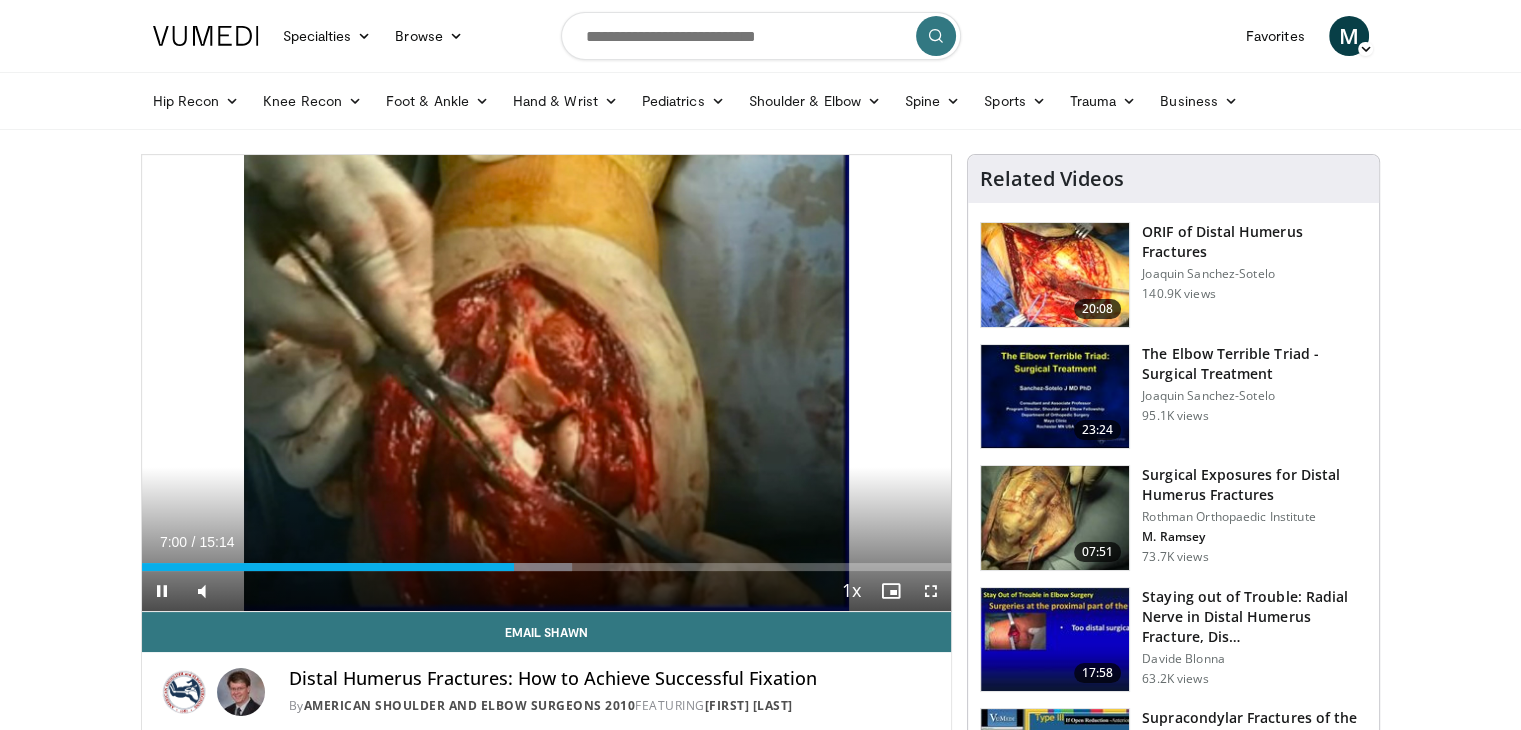 click on "Current Time  7:00 / Duration  15:14 Pause Skip Backward Skip Forward Mute 82% Loaded :  53.14% 07:00 07:20 Stream Type  LIVE Seek to live, currently behind live LIVE   1x Playback Rate 0.5x 0.75x 1x , selected 1.25x 1.5x 1.75x 2x Chapters Chapters Descriptions descriptions off , selected Captions captions settings , opens captions settings dialog captions off , selected Audio Track en (Main) , selected Fullscreen Enable picture-in-picture mode" at bounding box center [547, 591] 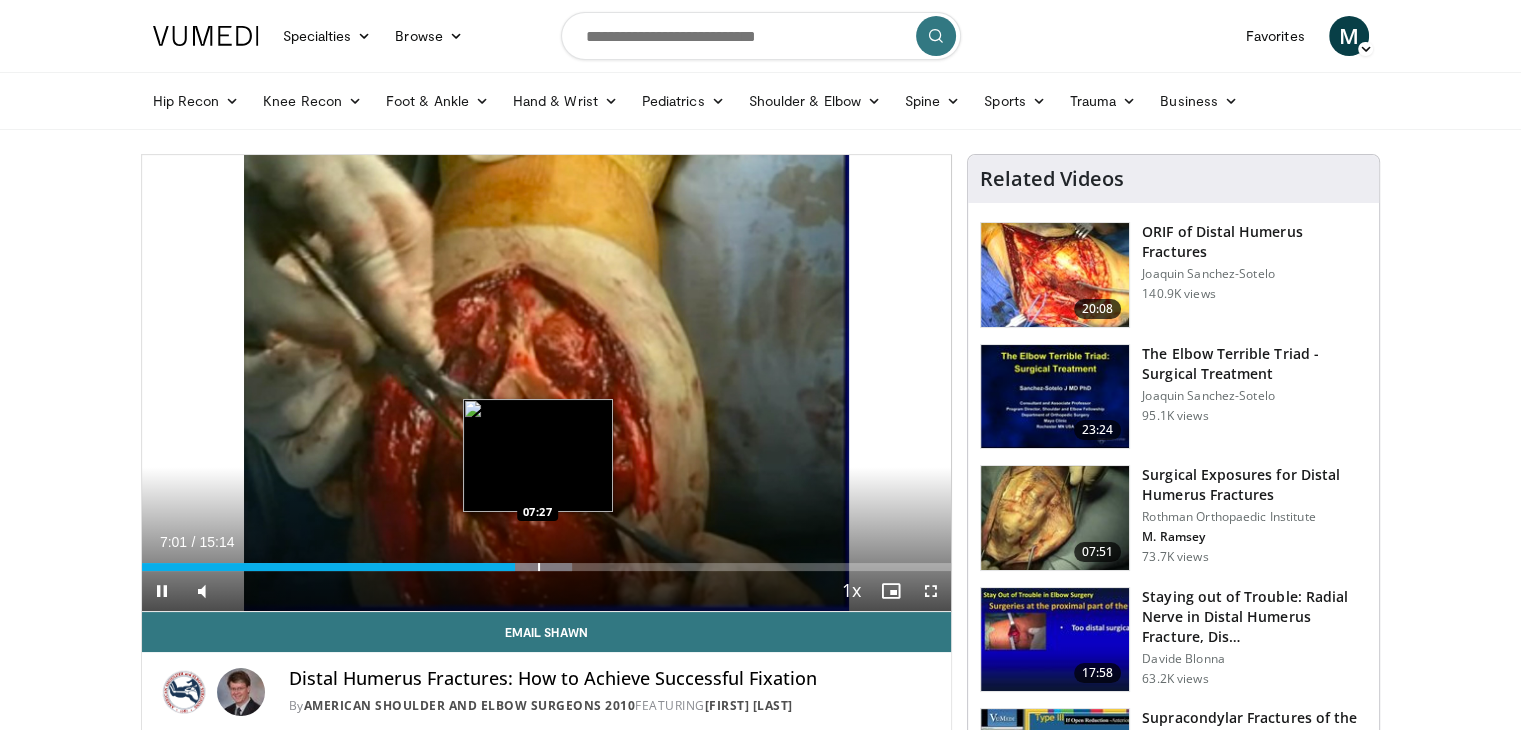 click at bounding box center [539, 567] 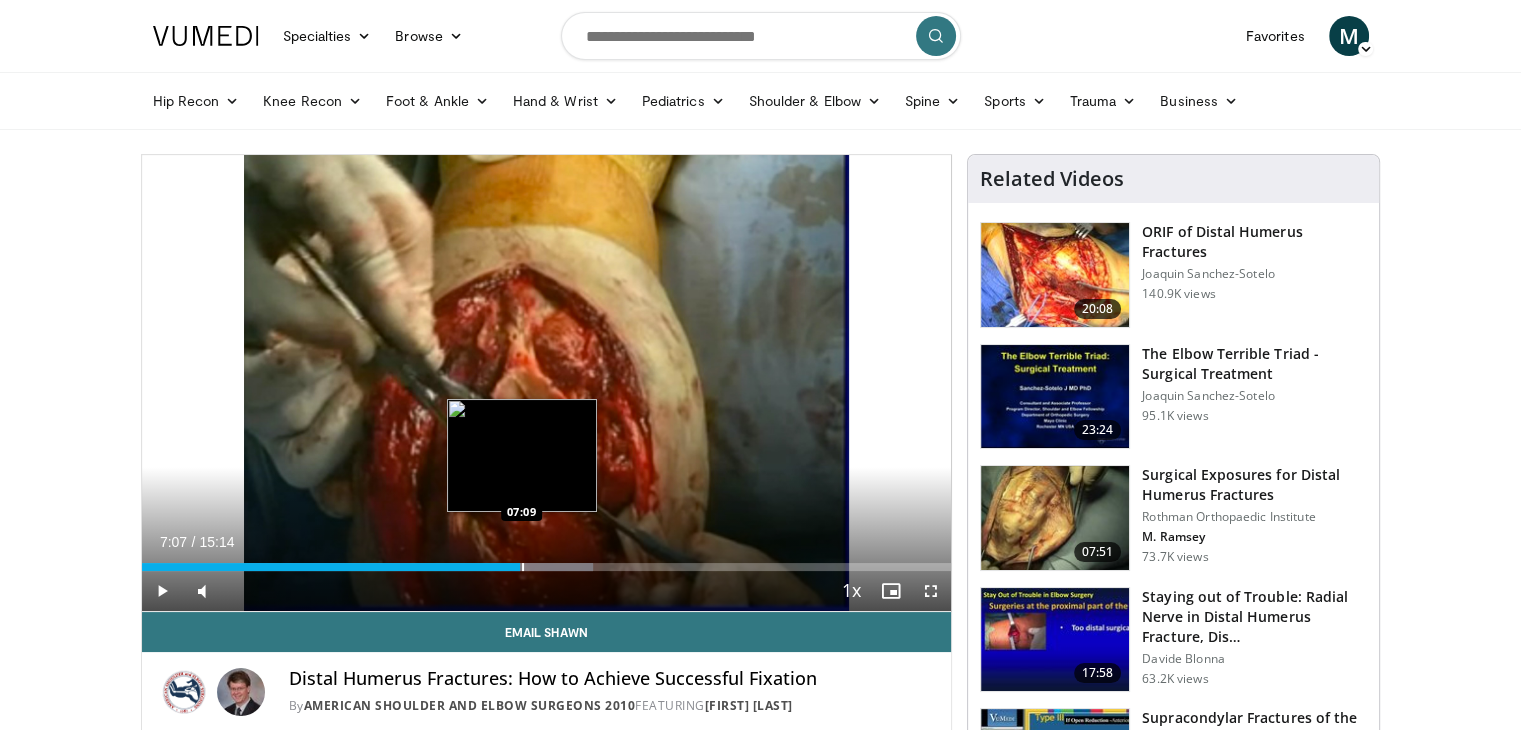 click on "07:07" at bounding box center [331, 567] 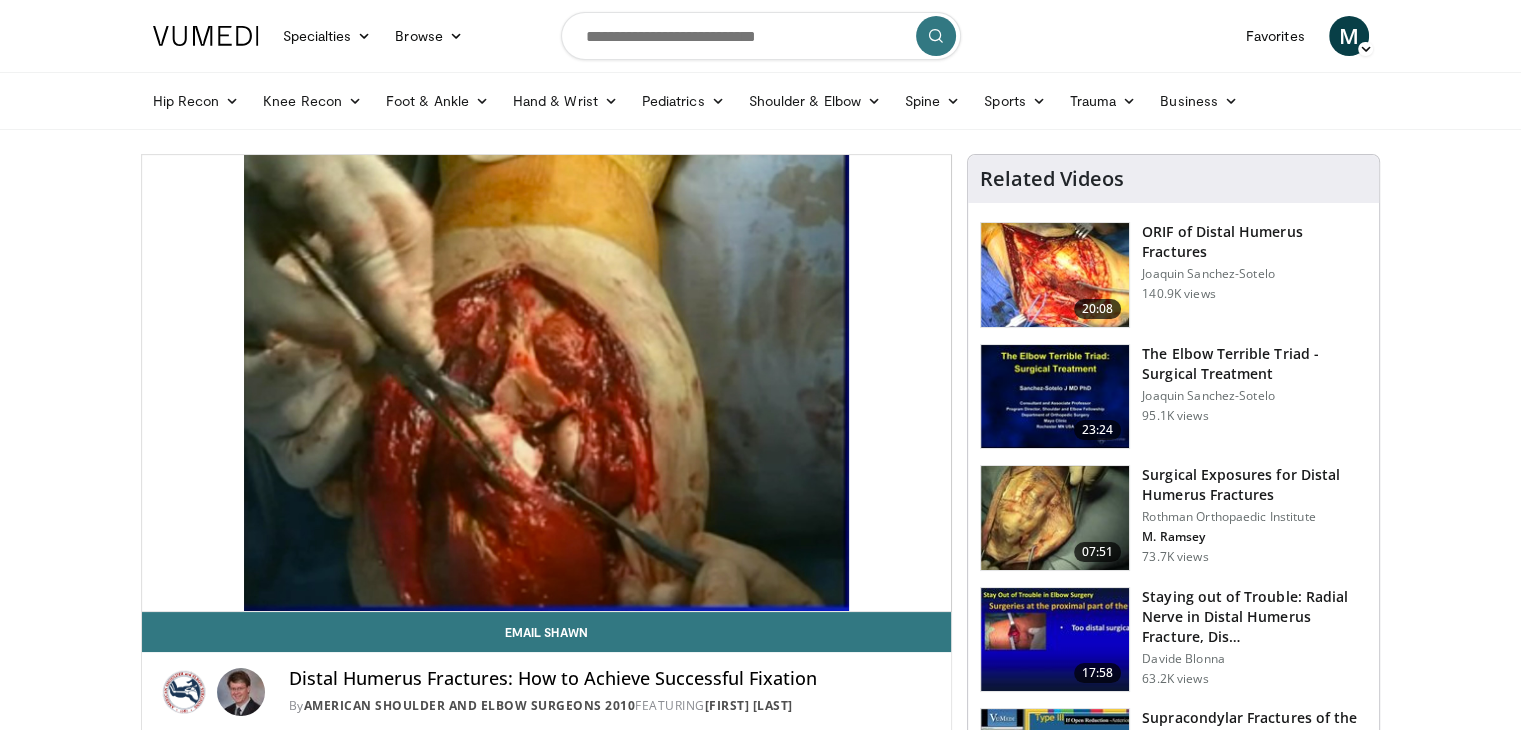 click on "Specialties
Adult & Family Medicine
Allergy, Asthma, Immunology
Anesthesiology
Cardiology
Dental
Dermatology
Endocrinology
Gastroenterology & Hepatology
General Surgery
Hematology & Oncology
Infectious Disease
Nephrology
Neurology
Neurosurgery
Obstetrics & Gynecology
Ophthalmology
Oral Maxillofacial
Orthopaedics
Otolaryngology
Pediatrics
Plastic Surgery
Podiatry
Psychiatry
Pulmonology
Radiation Oncology
Radiology
Rheumatology
Urology" at bounding box center [760, 1685] 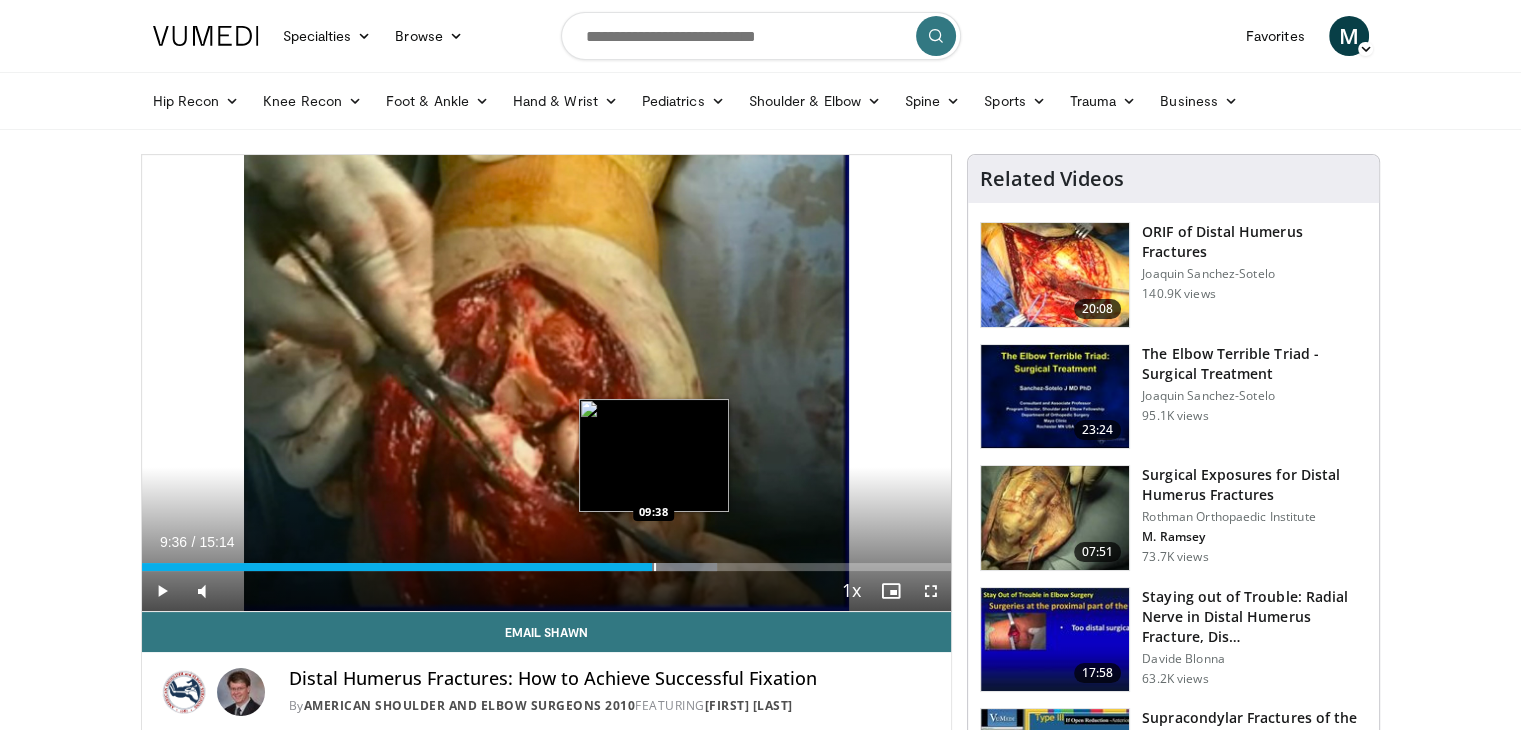 click on "09:36" at bounding box center (397, 567) 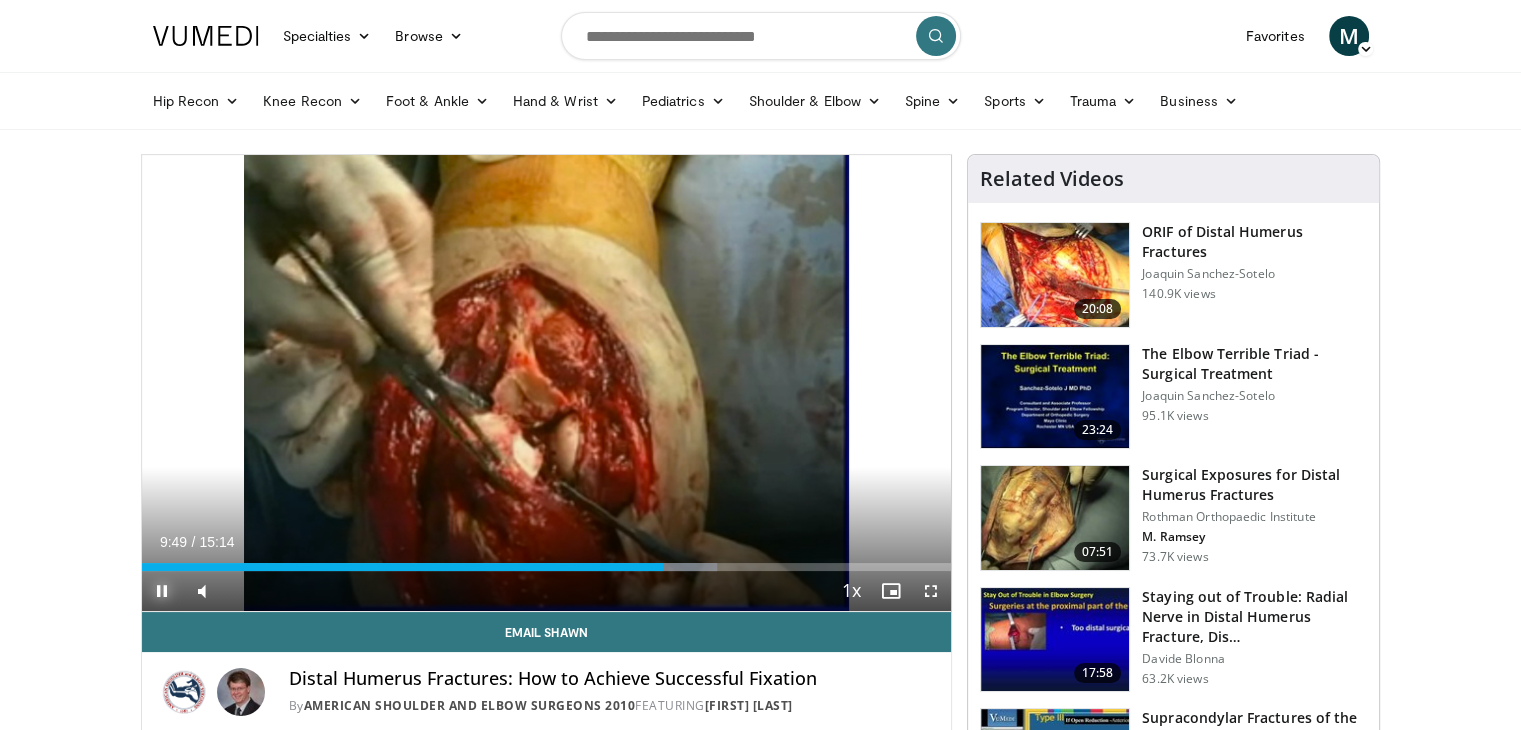 click at bounding box center (162, 591) 